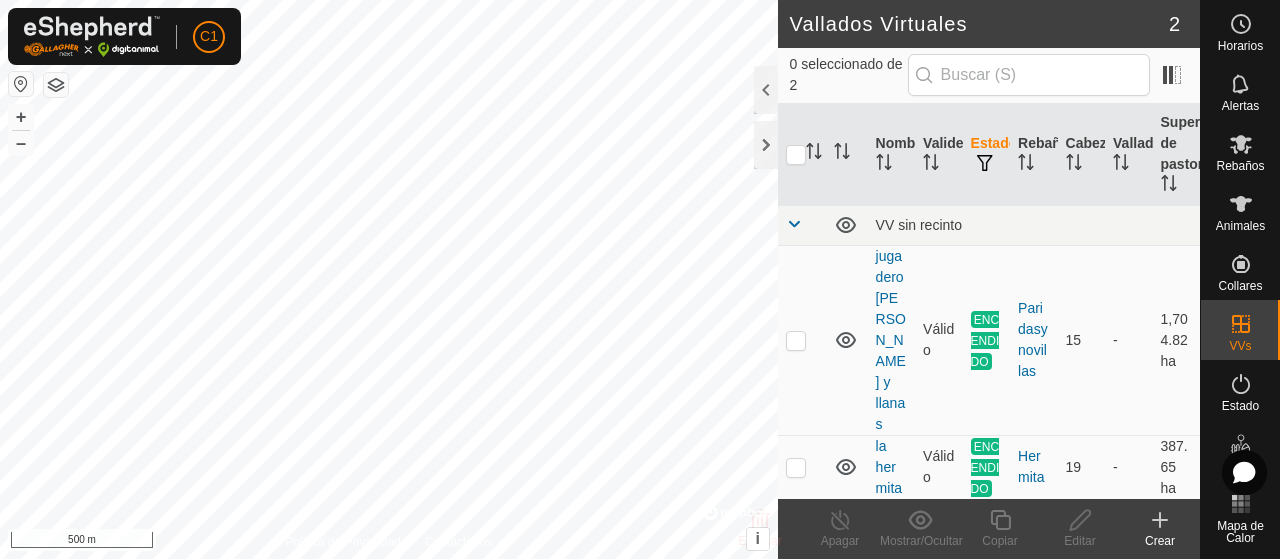 scroll, scrollTop: 0, scrollLeft: 0, axis: both 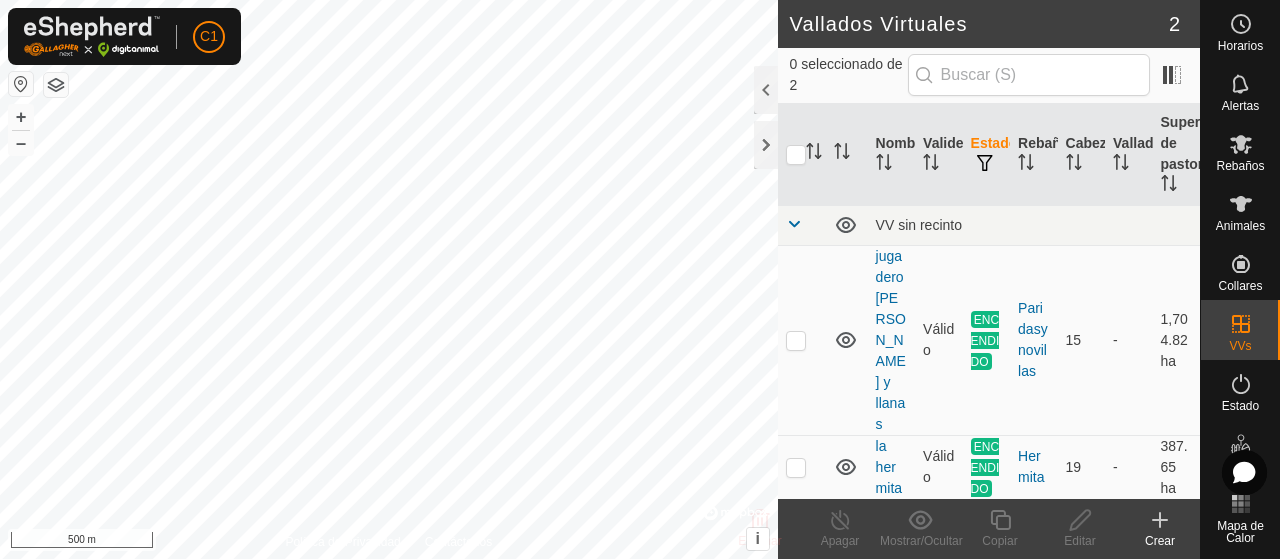 click 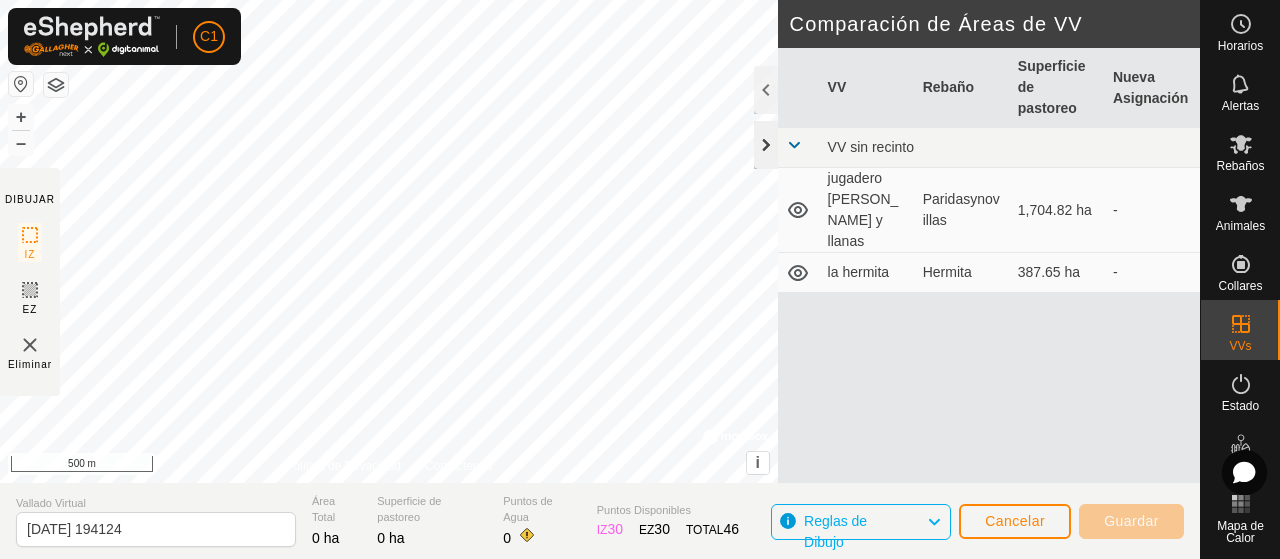 click 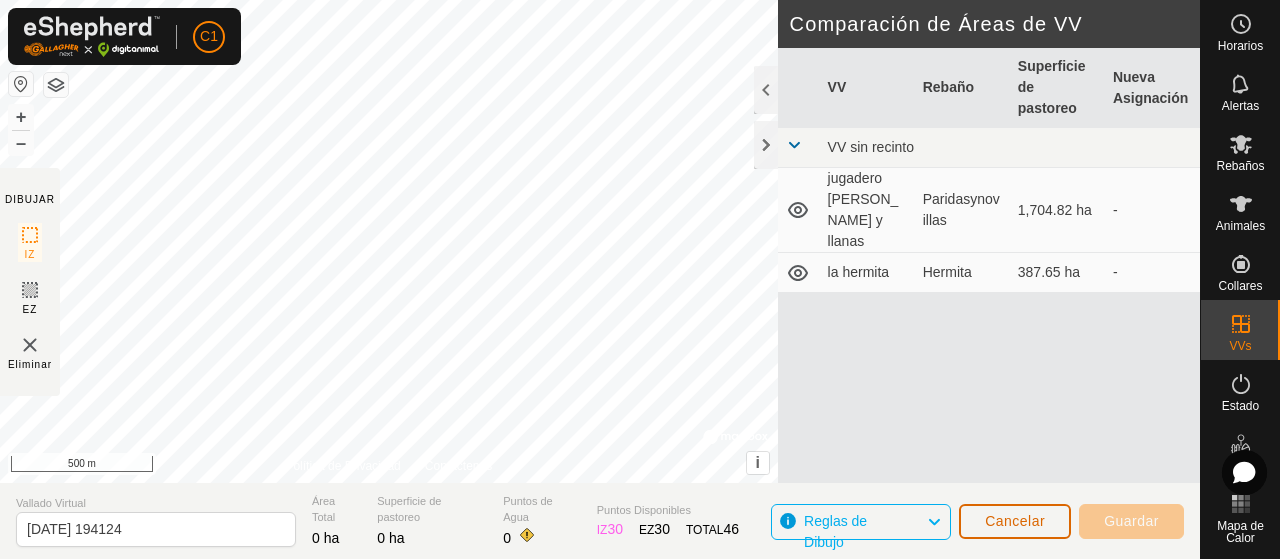 click on "Cancelar" 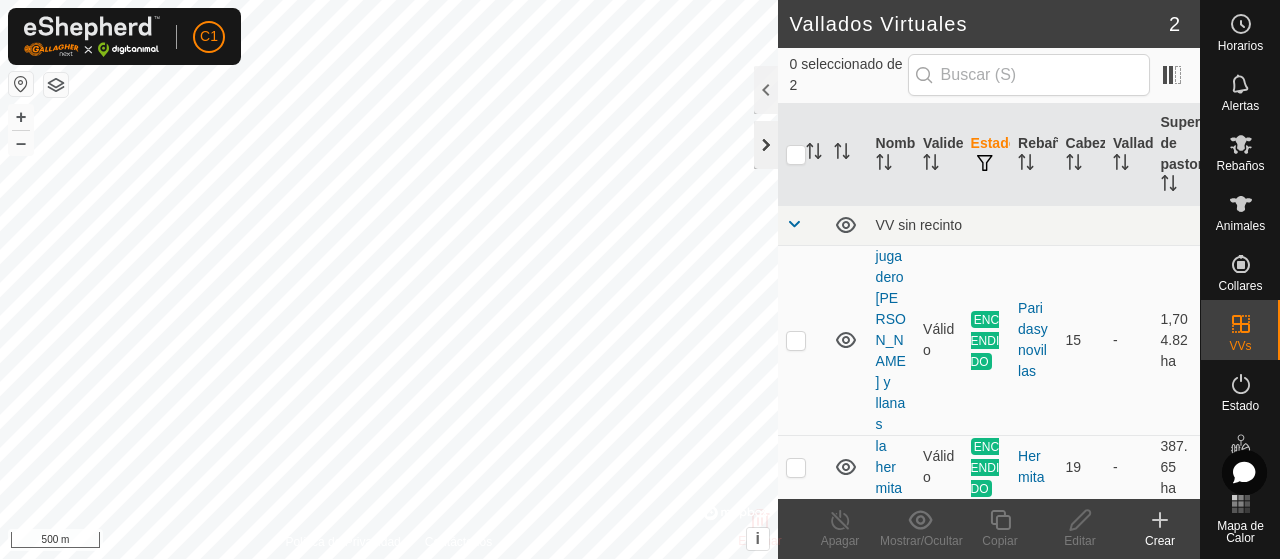 click 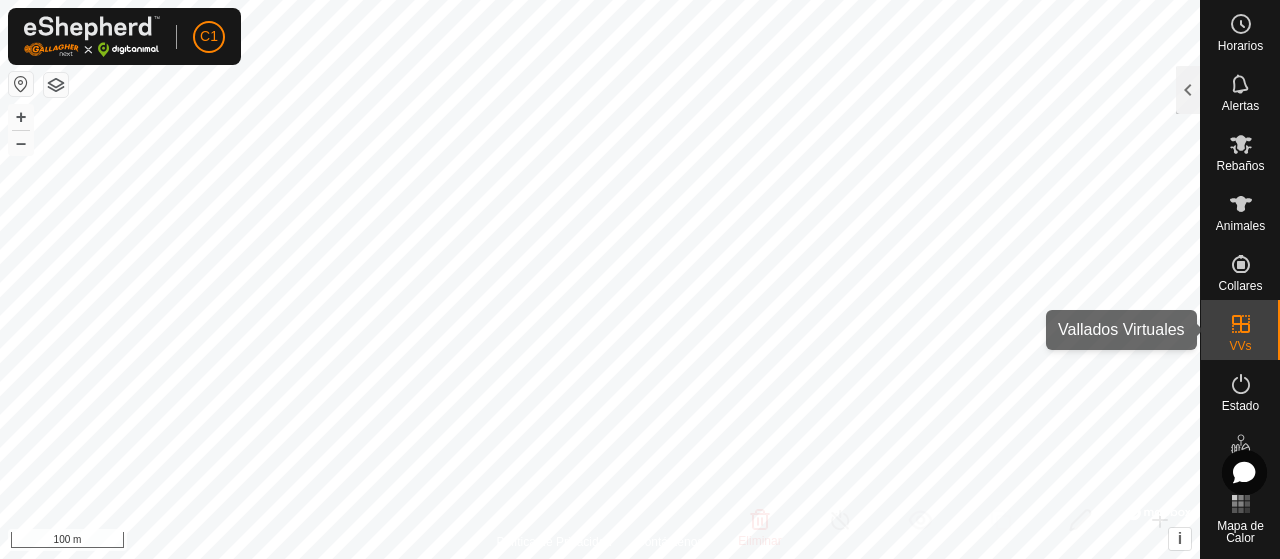 click on "VVs" at bounding box center [1240, 346] 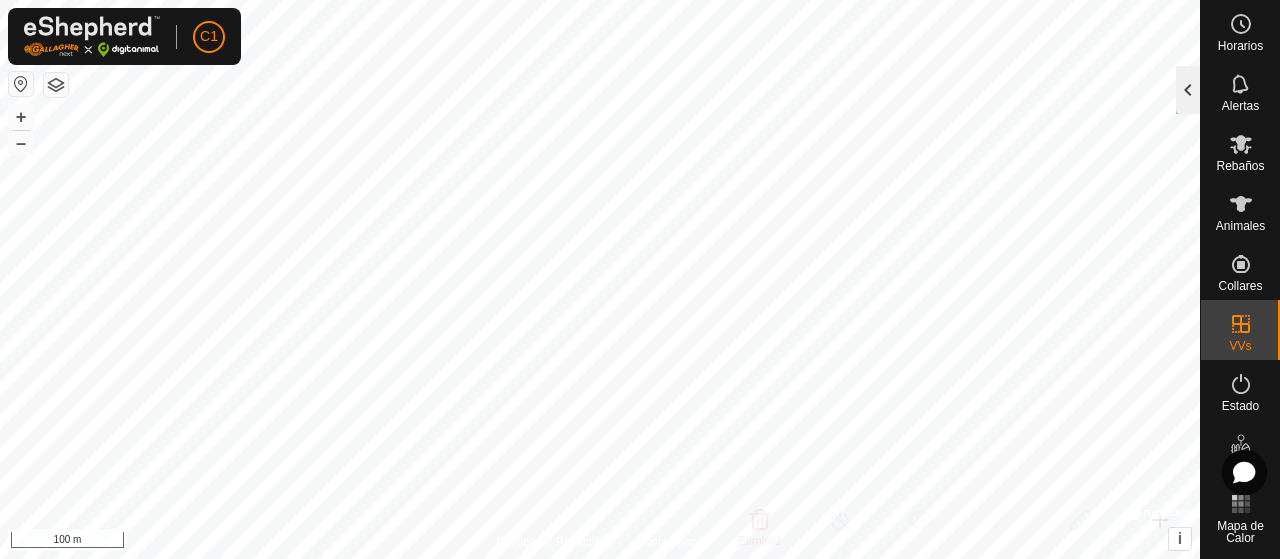 click 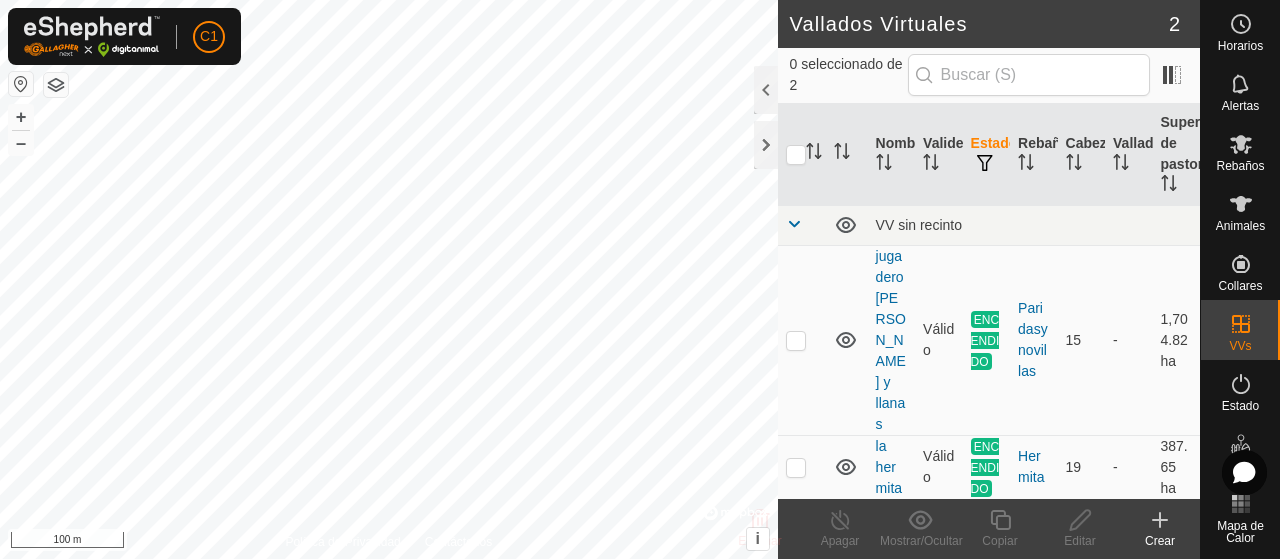 click 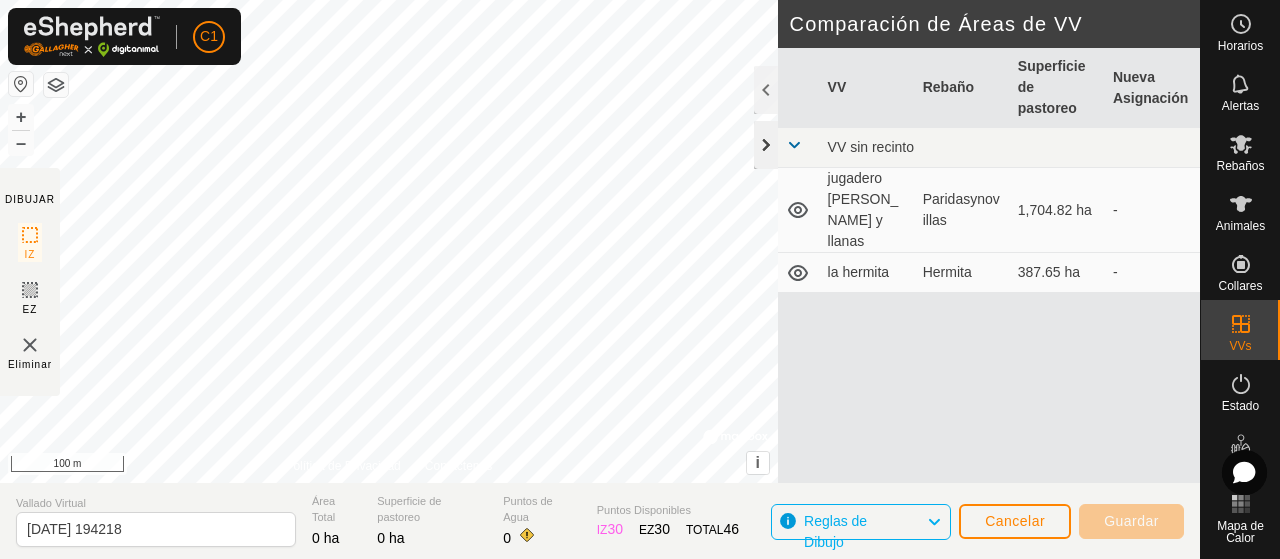 click 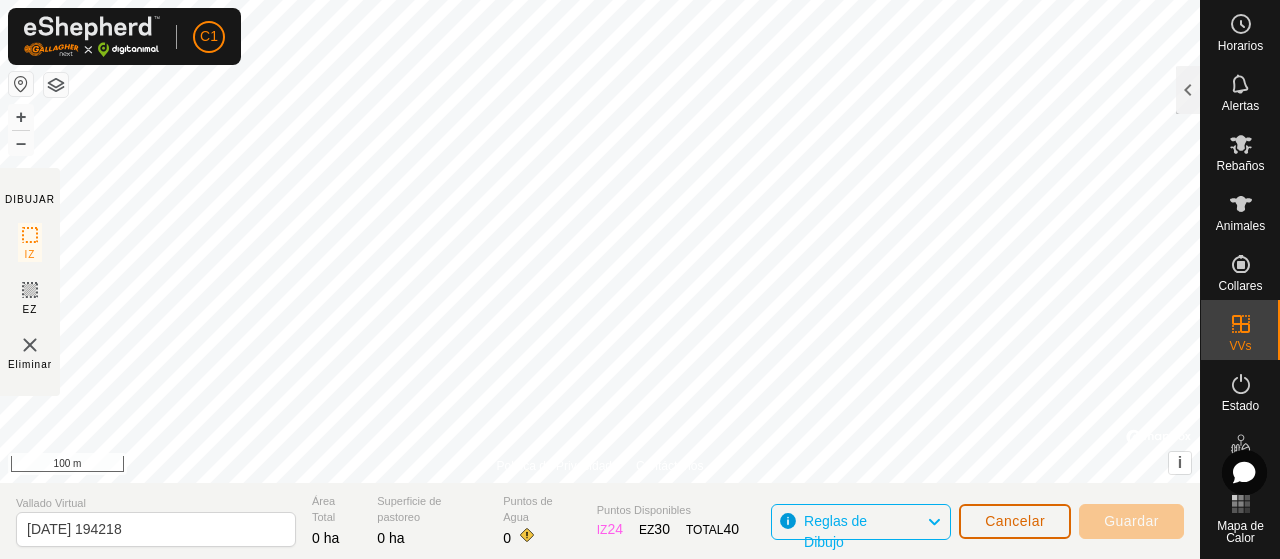 click on "Cancelar" 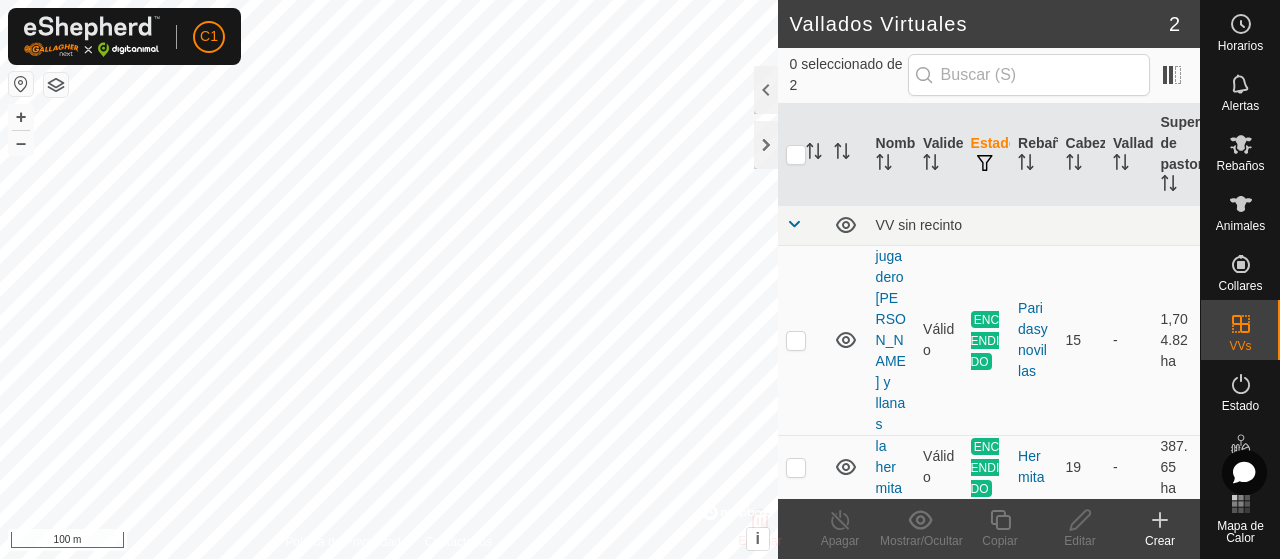 click 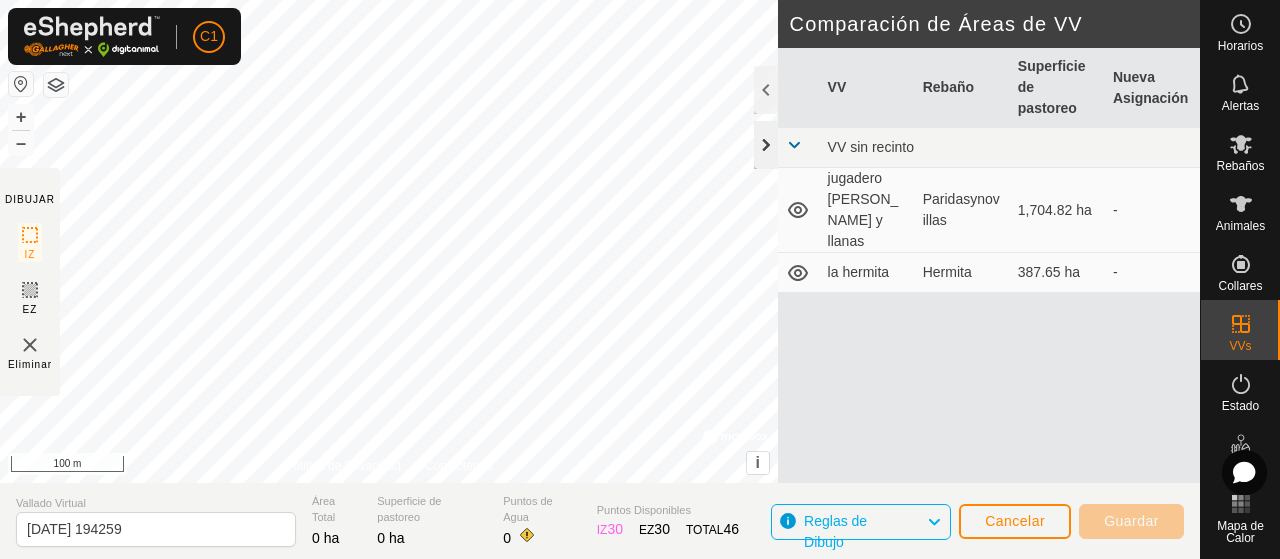 click 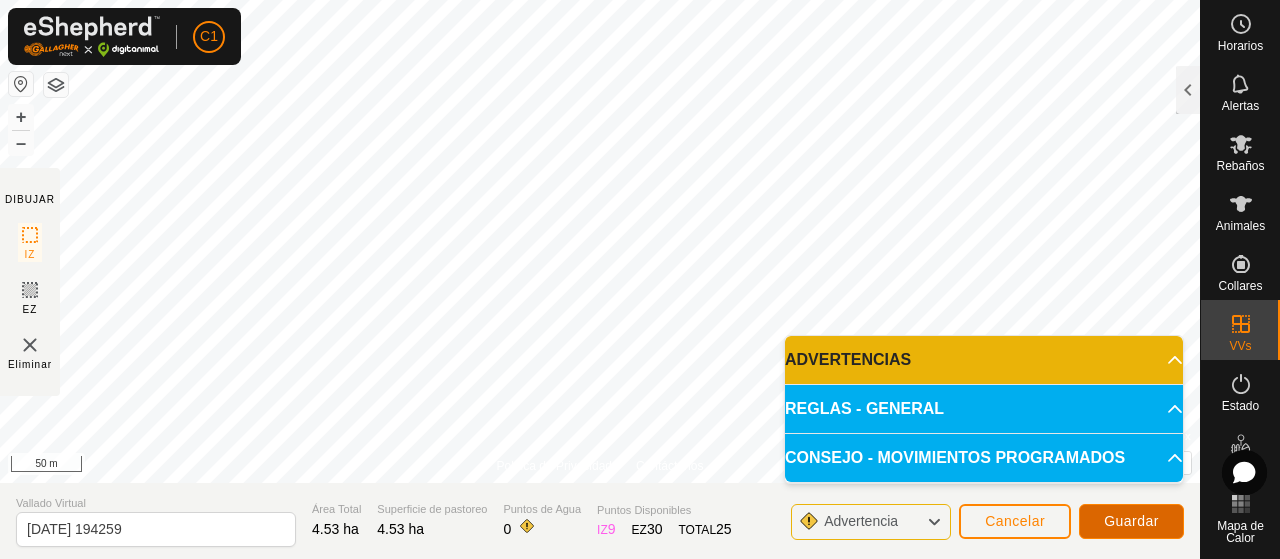 click on "Guardar" 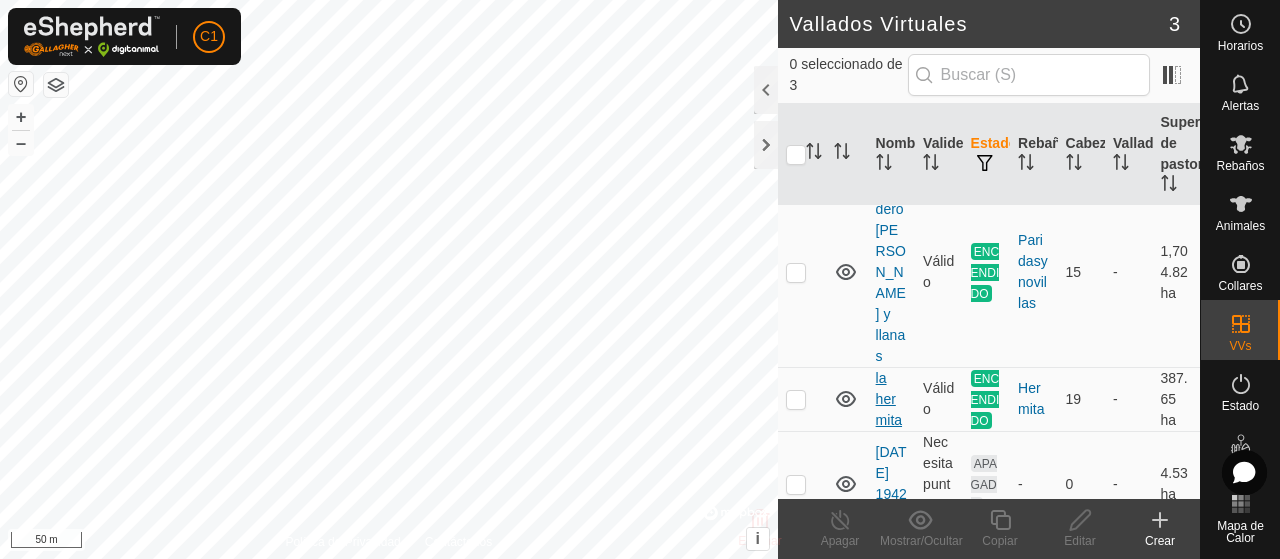 scroll, scrollTop: 86, scrollLeft: 0, axis: vertical 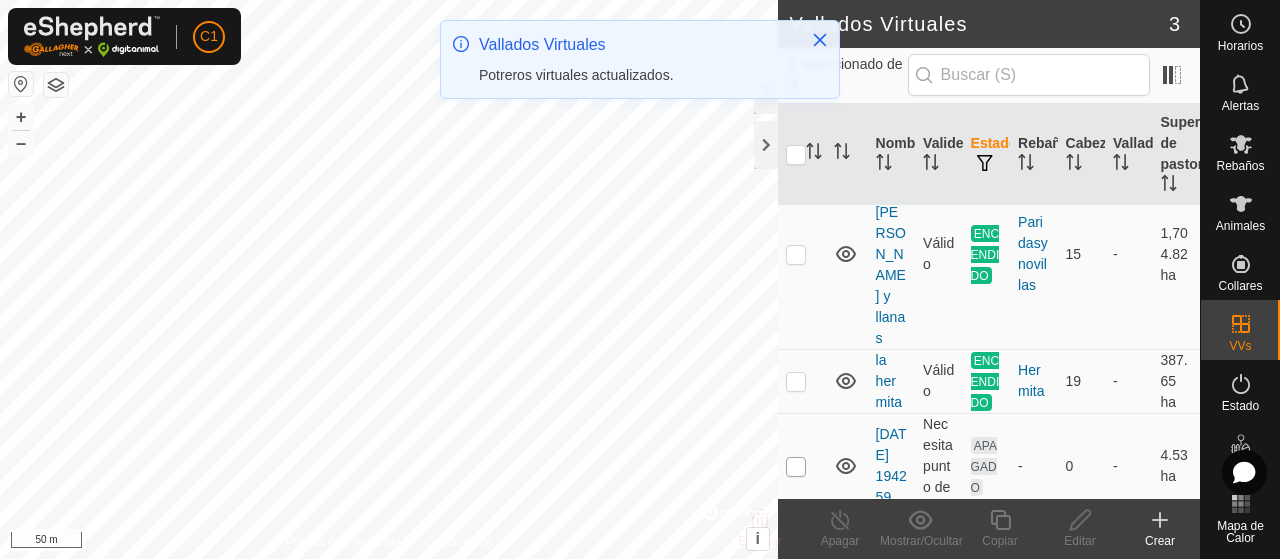 click at bounding box center [796, 467] 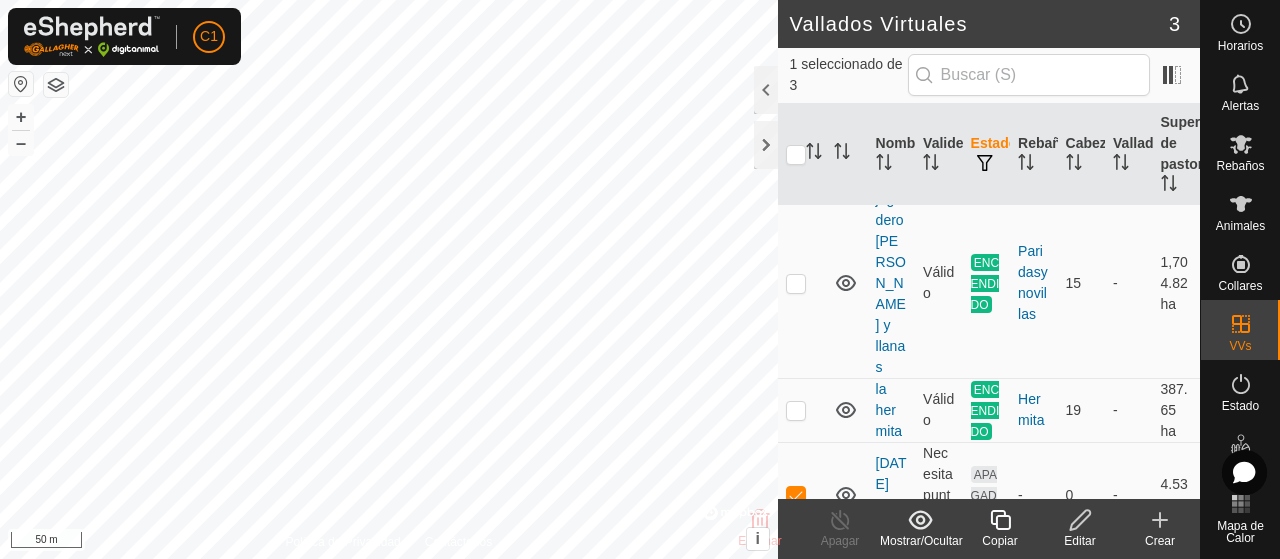scroll, scrollTop: 86, scrollLeft: 0, axis: vertical 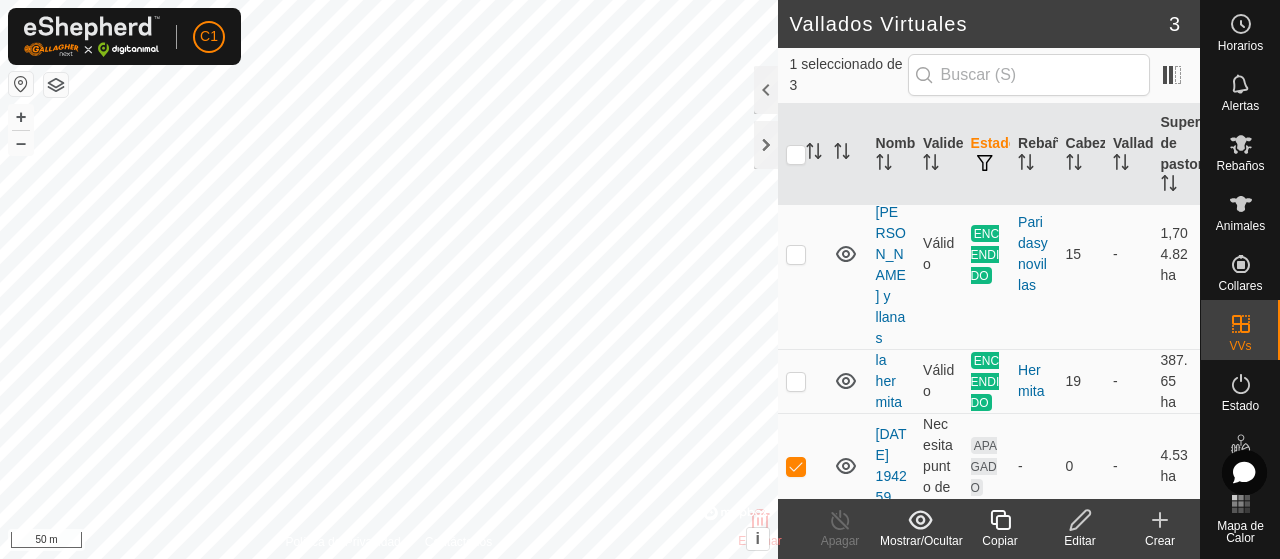click on "Editar" 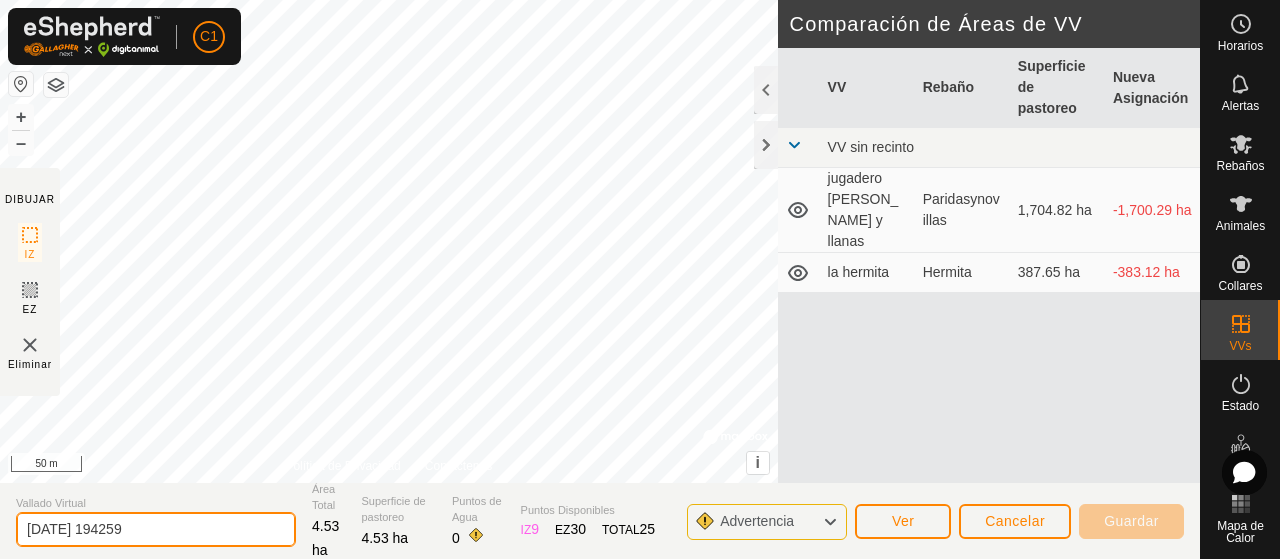 click on "[DATE] 194259" 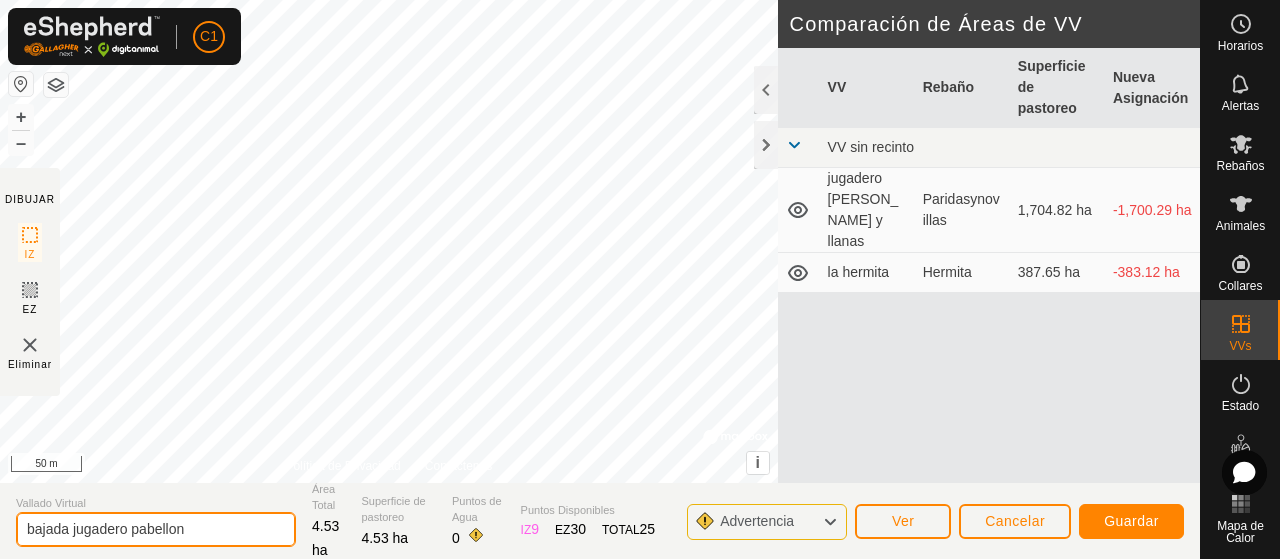 type on "bajada jugadero pabellon" 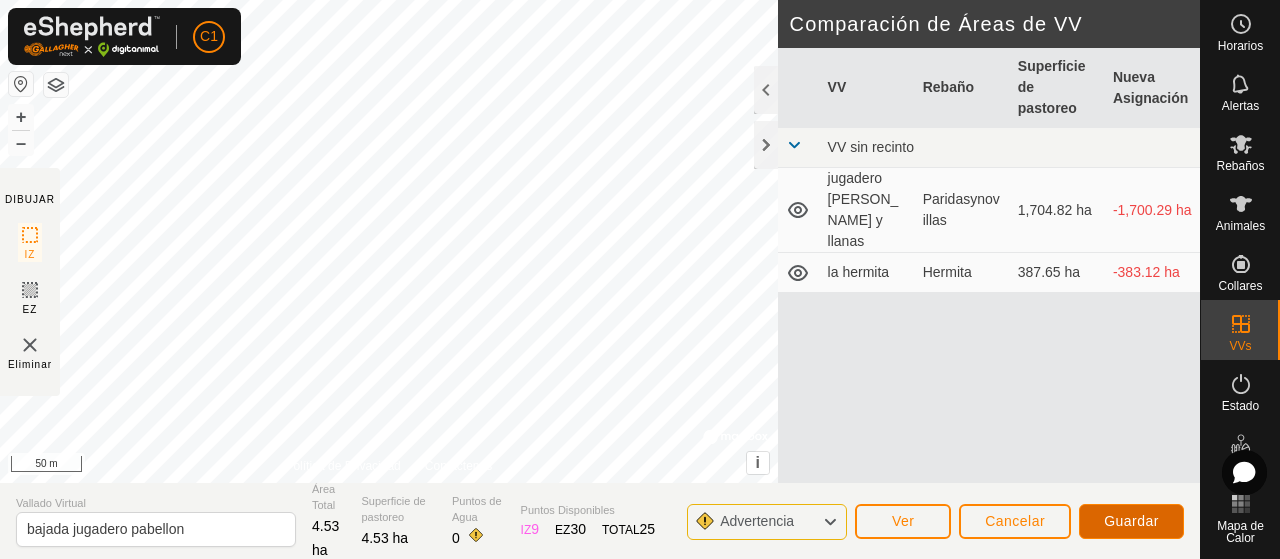 click on "Guardar" 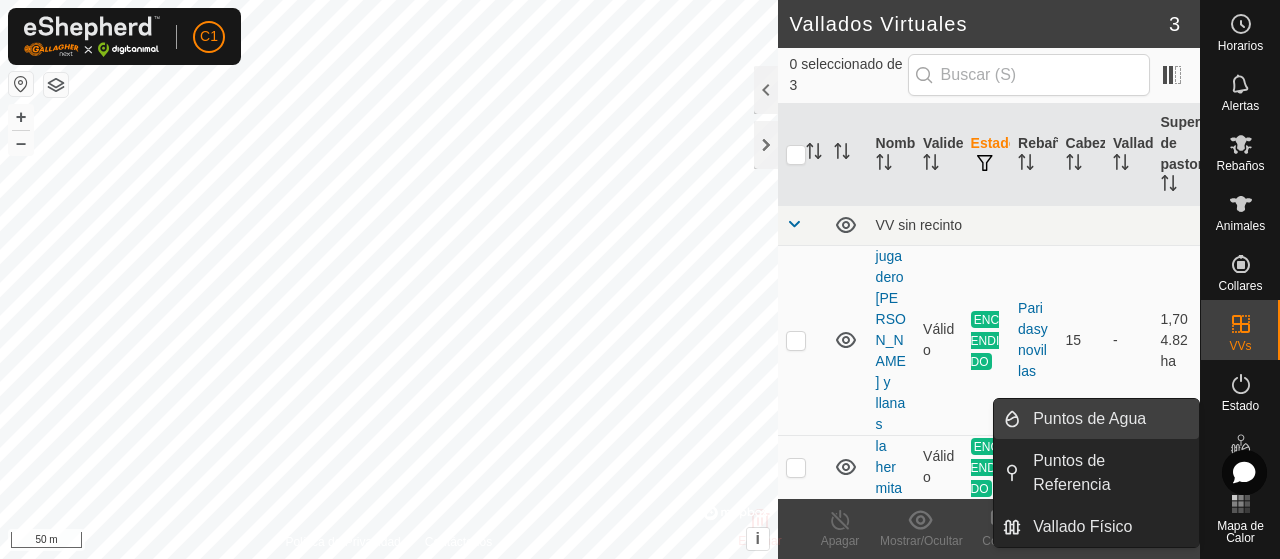 click on "Puntos de Agua" at bounding box center (1110, 419) 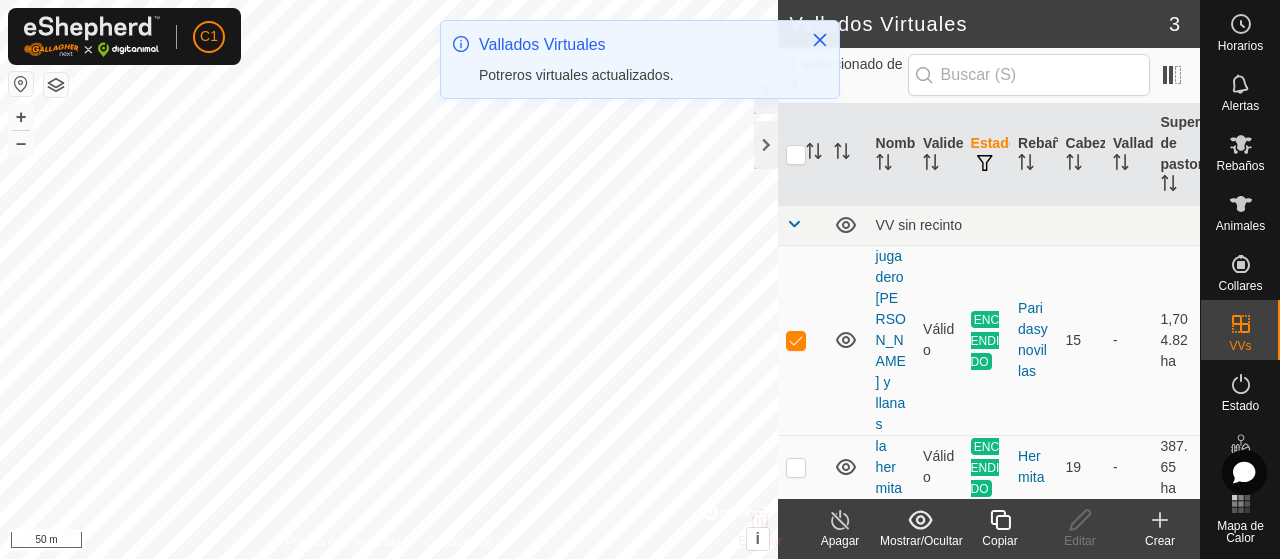 checkbox on "false" 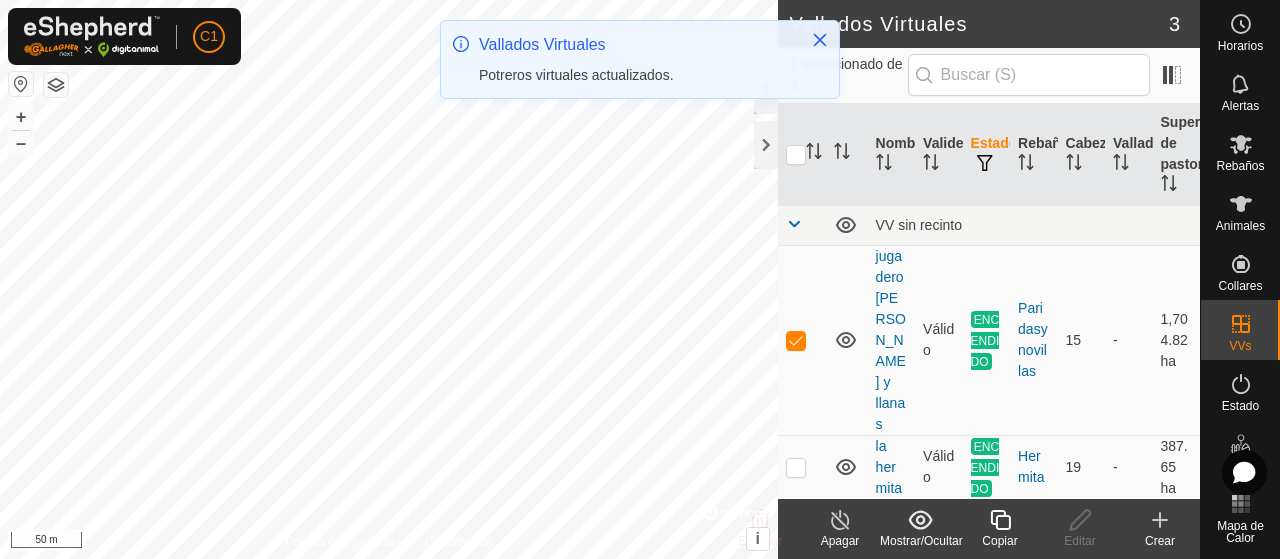 checkbox on "true" 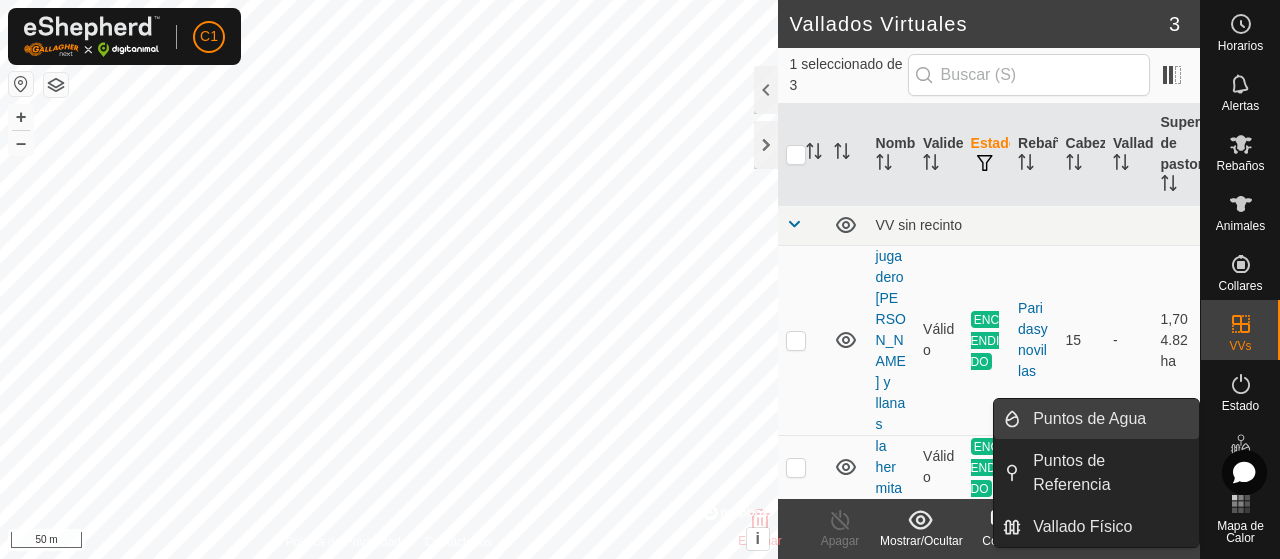 click on "Puntos de Agua" at bounding box center (1110, 419) 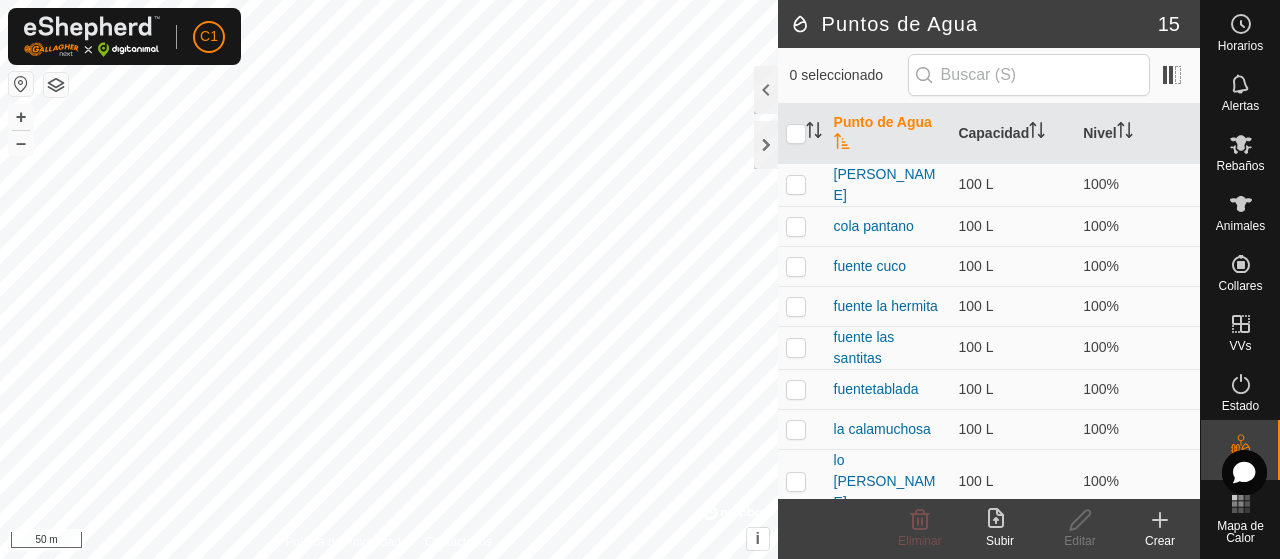 click 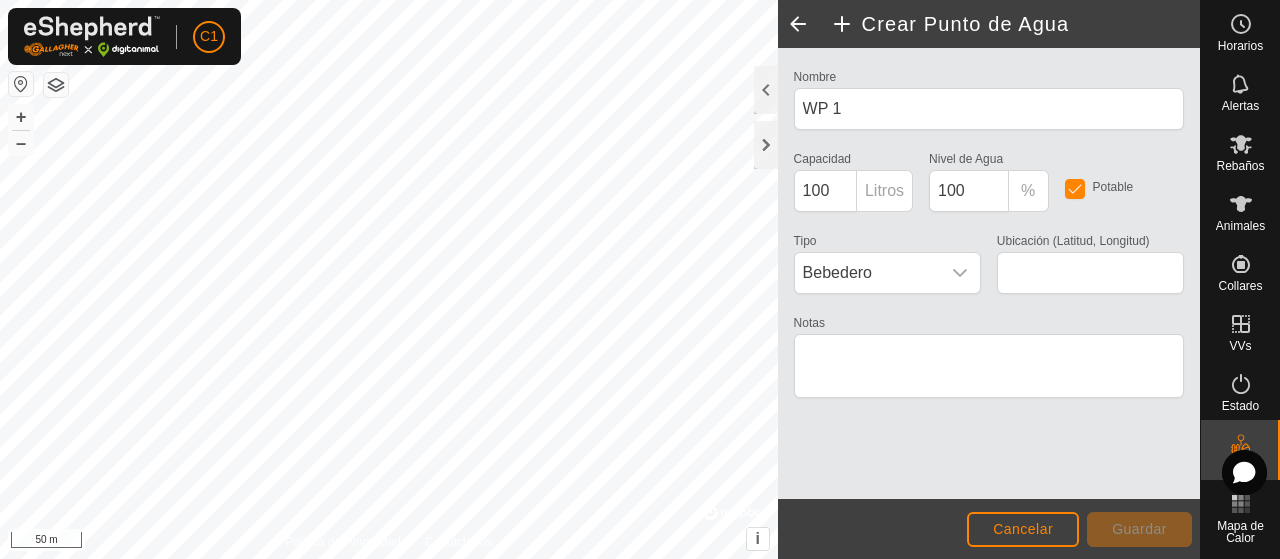 type on "42.328607, -2.652802" 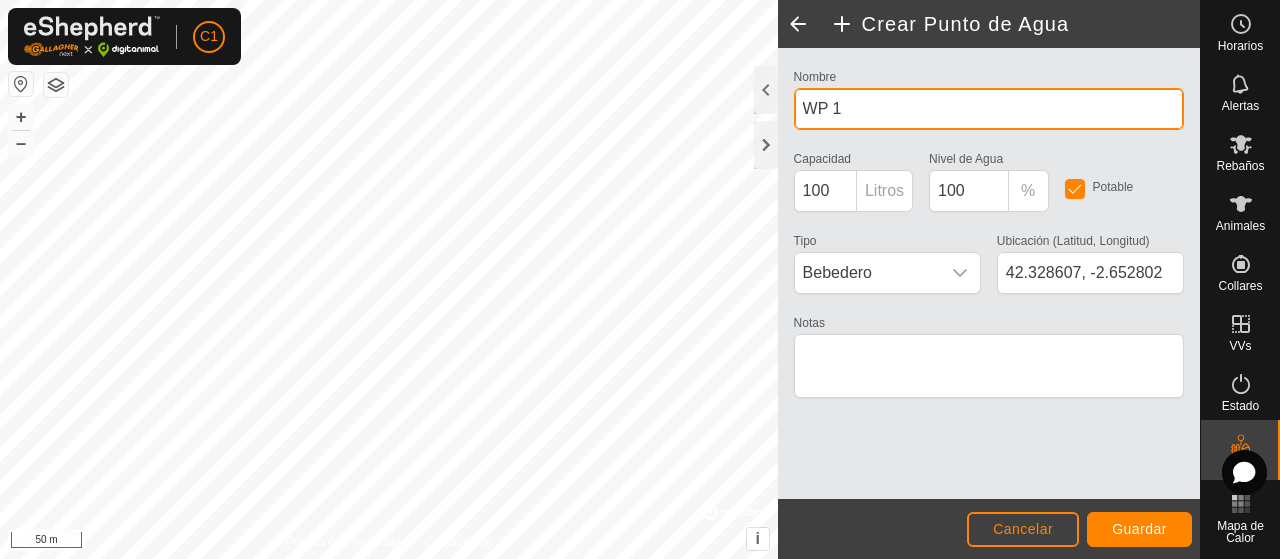 click on "WP 1" at bounding box center [989, 109] 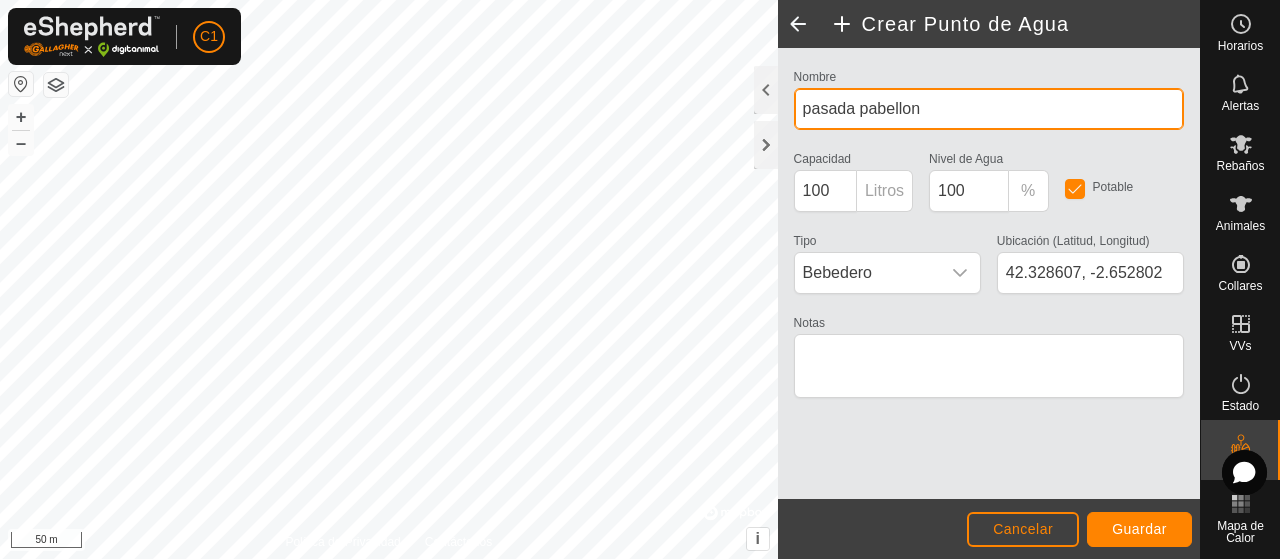 type on "pasada pabellon" 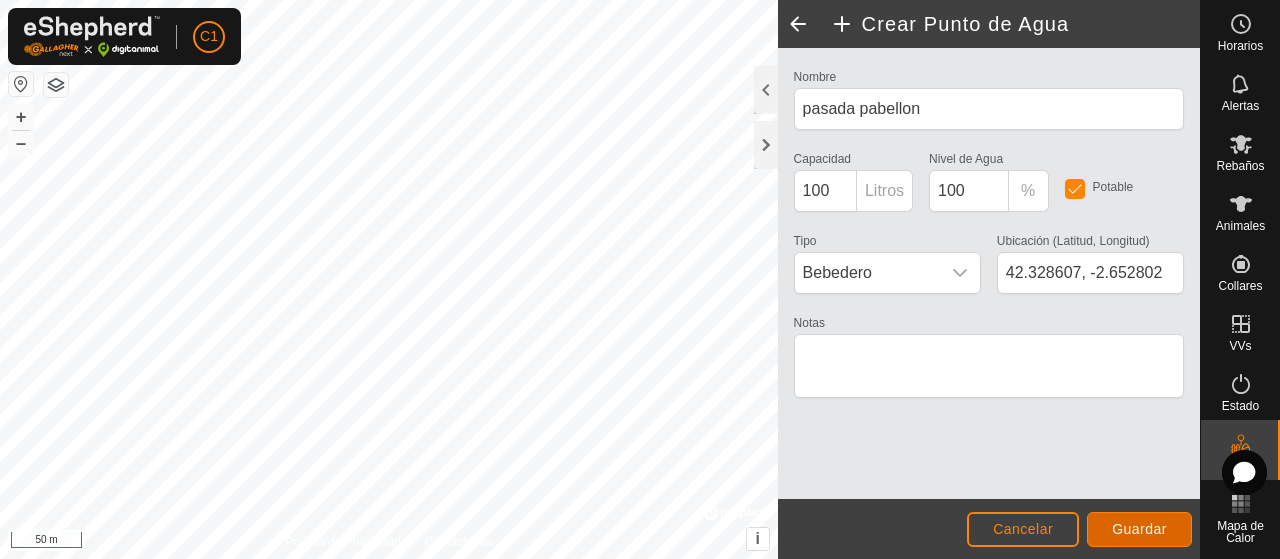 click on "Guardar" 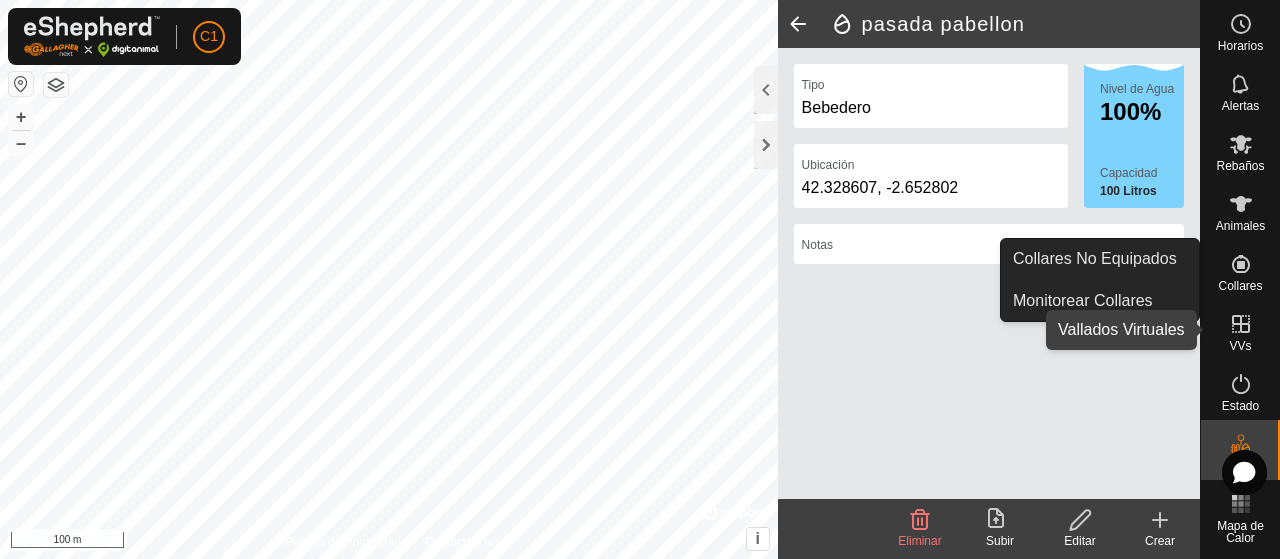 click at bounding box center (1241, 324) 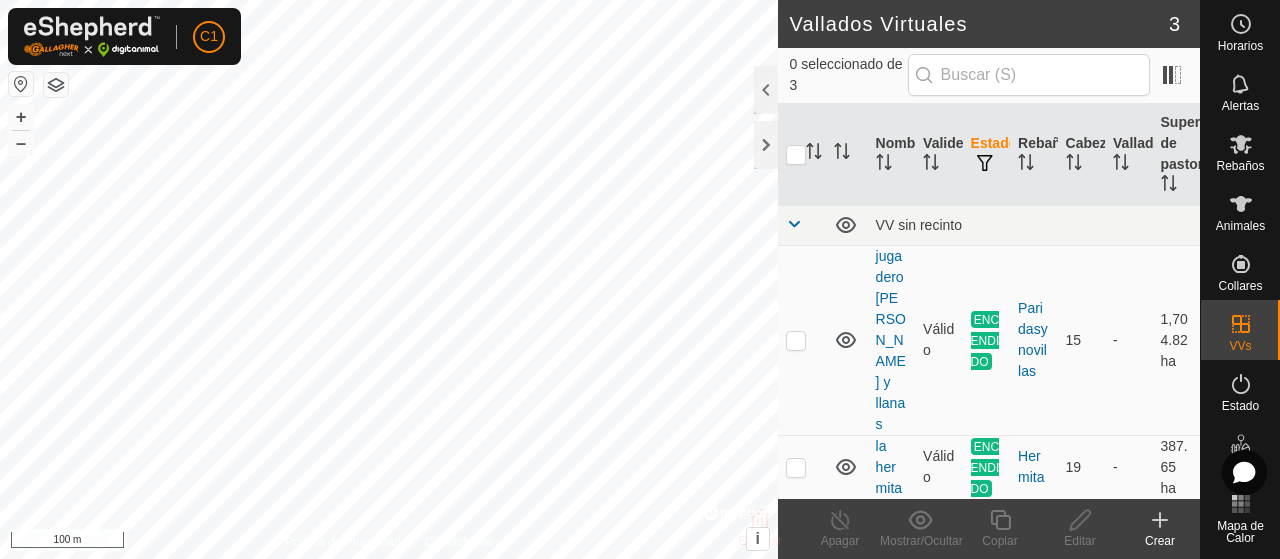 click on "Vallados Virtuales 3 0 seleccionado de 3     Nombre   Validez   Estado   Rebaño   Cabezas   Vallado   Superficie de pastoreo   VV sin recinto  jugadero [PERSON_NAME] y llanas  Válido  ENCENDIDO  Paridasynovillas   15   -   1,704.82 ha  la hermita  Válido  ENCENDIDO  Hermita   19   -   387.65 ha  bajada jugadero pabellon  Necesita punto de agua  APAGADO  -   0   -   4.53 ha  Eliminar  Apagar   Mostrar/Ocultar   Copiar   Editar   Crear  Política de Privacidad Contáctenos + – ⇧ i ©  Mapbox , ©  OpenStreetMap ,  Improve this map 100 m" 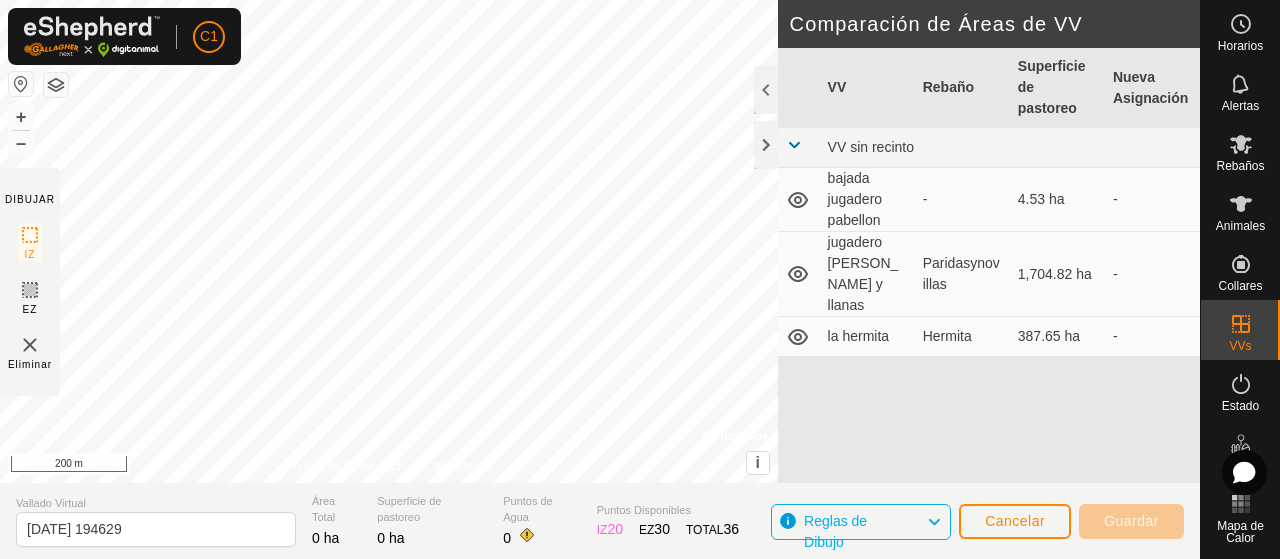 click on "Vallado Virtual [DATE] 194629 Área Total 0 ha Superficie de pastoreo 0 ha Puntos de Agua 0 Puntos Disponibles  IZ   20  EZ  30  TOTAL   36 Reglas de Dibujo Cancelar Guardar" 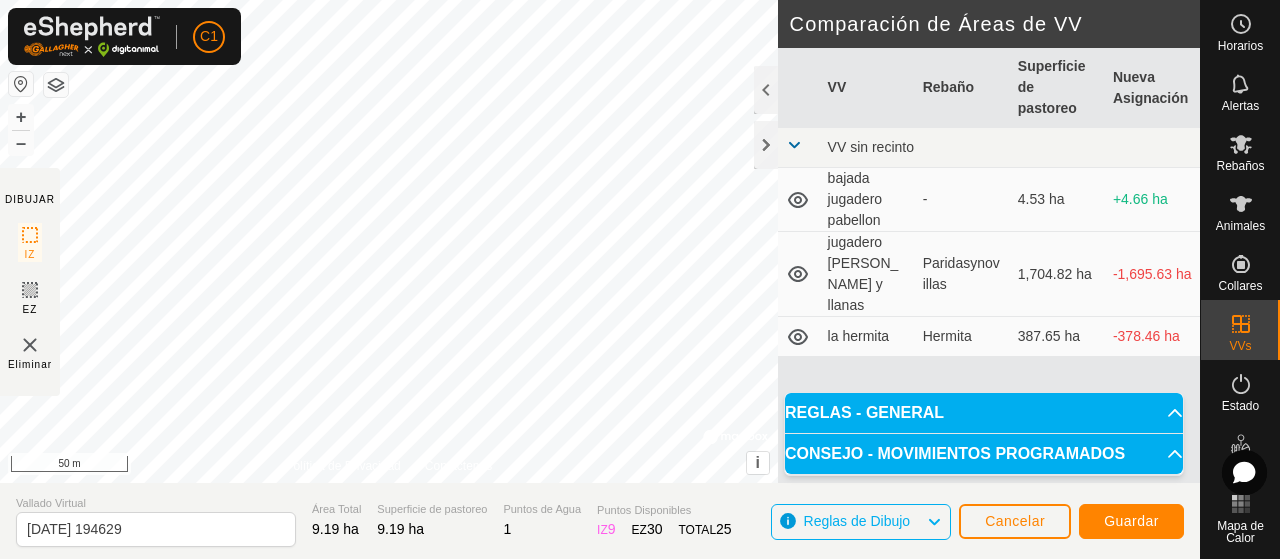 click on "DIBUJAR IZ EZ Eliminar Política de Privacidad Contáctenos + – ⇧ i ©  Mapbox , ©  OpenStreetMap ,  Improve this map 50 m Comparación de Áreas de VV     VV   Rebaño   Superficie de pastoreo   Nueva Asignación  VV sin recinto  bajada jugadero pabellon  -  4.53 ha  +4.66 ha  jugadero [PERSON_NAME] y llanas   Paridasynovillas   1,704.82 ha  -1,695.63 ha  la [PERSON_NAME]   387.65 ha  -378.46 ha Vallado Virtual [DATE] 194629 Área Total 9.19 ha Superficie de pastoreo 9.19 ha Puntos de Agua 1 Puntos Disponibles  IZ   9  EZ  30  TOTAL   25 Reglas de Dibujo Cancelar Guardar" 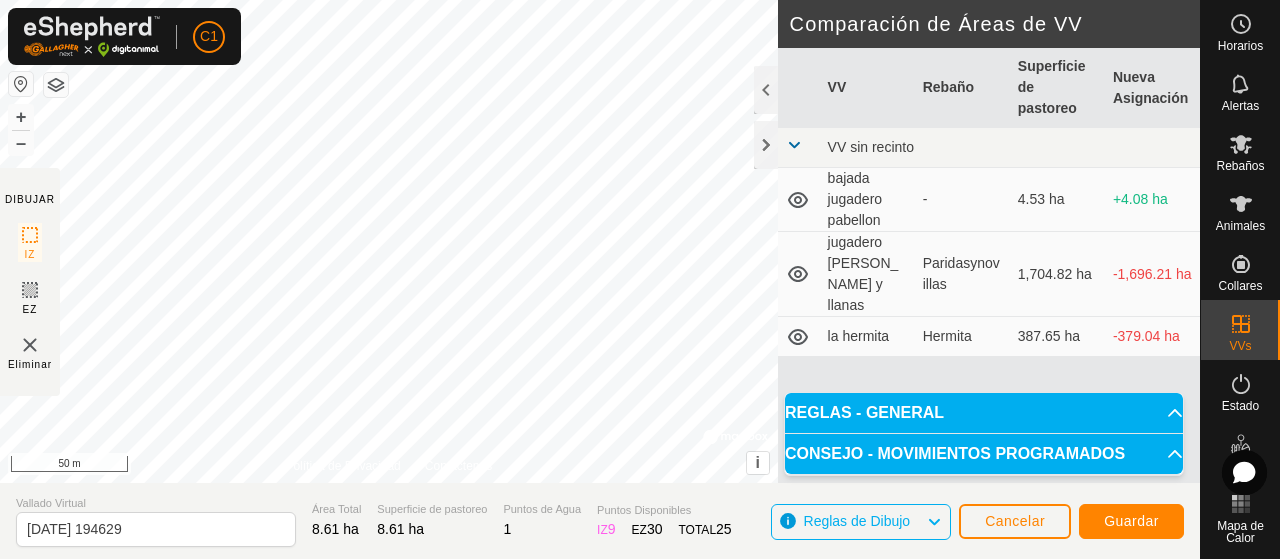 click on "C1 Horarios Alertas Rebaños Animales Collares VVs Estado Infra Mapa de Calor Ayuda DIBUJAR IZ EZ Eliminar Política de Privacidad Contáctenos + – ⇧ i ©  Mapbox , ©  OpenStreetMap ,  Improve this map 50 m Comparación de Áreas de VV     VV   Rebaño   Superficie de pastoreo   Nueva Asignación  VV sin recinto  bajada jugadero pabellon  -  4.53 ha  +4.08 ha  jugadero [PERSON_NAME] y llanas   Paridasynovillas   1,704.82 ha  -1,696.21 ha  la [PERSON_NAME]   387.65 ha  -379.04 ha Vallado Virtual [DATE] 194629 Área Total 8.61 ha Superficie de pastoreo 8.61 ha Puntos de Agua 1 Puntos Disponibles  IZ   9  EZ  30  TOTAL   25 Reglas de Dibujo Cancelar Guardar
REGLAS - GENERAL Para activar un VV, debe cumplir con los siguientes requisitos: No esquinas pronunciadas: Cada ángulo del  IZ  debe ser mayor de 80° – Utilice al menos  4 puntos . Cada ángulo del  EZ  debe ser mayor de 100° – Utilice al menos  5 puntos . Límites: IZ  y  EZs  no deben  superponerse  ni  intersecarse . Los  EZs" at bounding box center [640, 279] 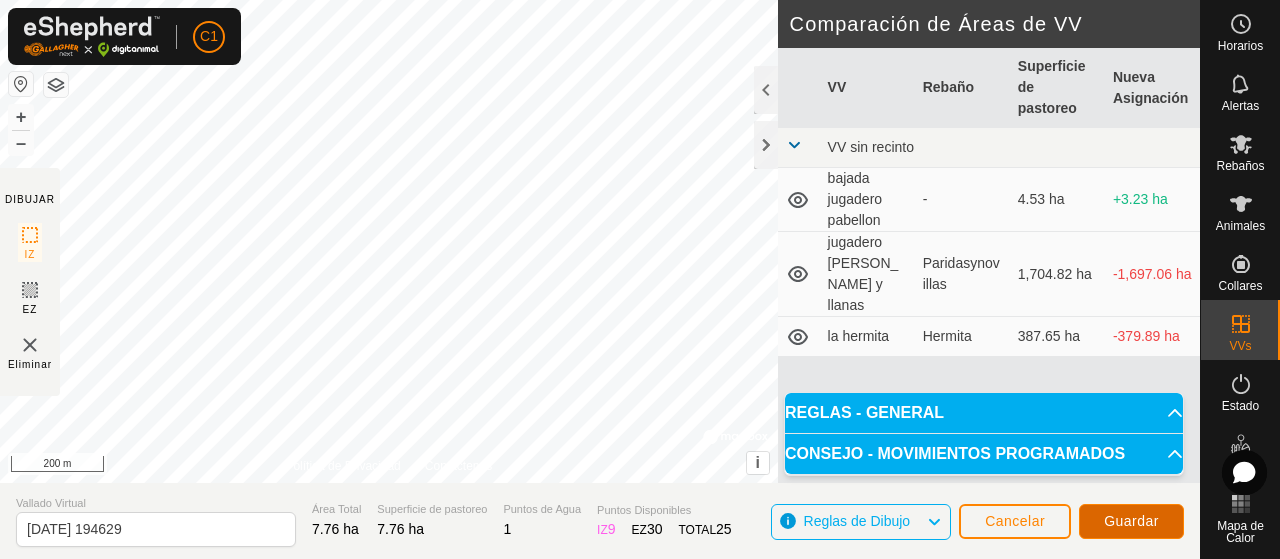 click on "Guardar" 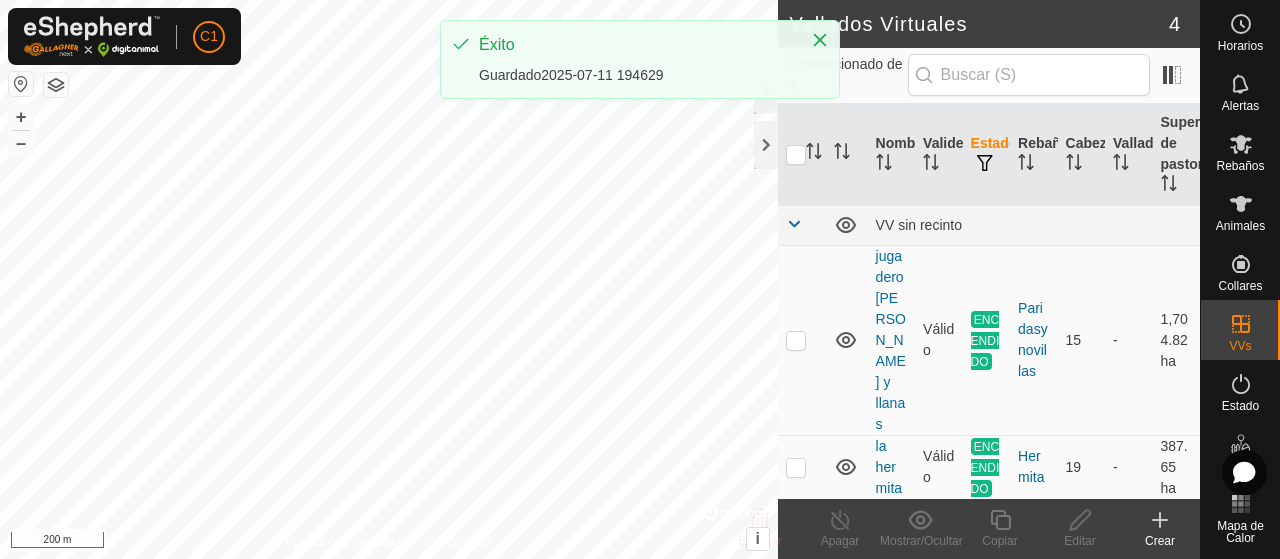 scroll, scrollTop: 213, scrollLeft: 0, axis: vertical 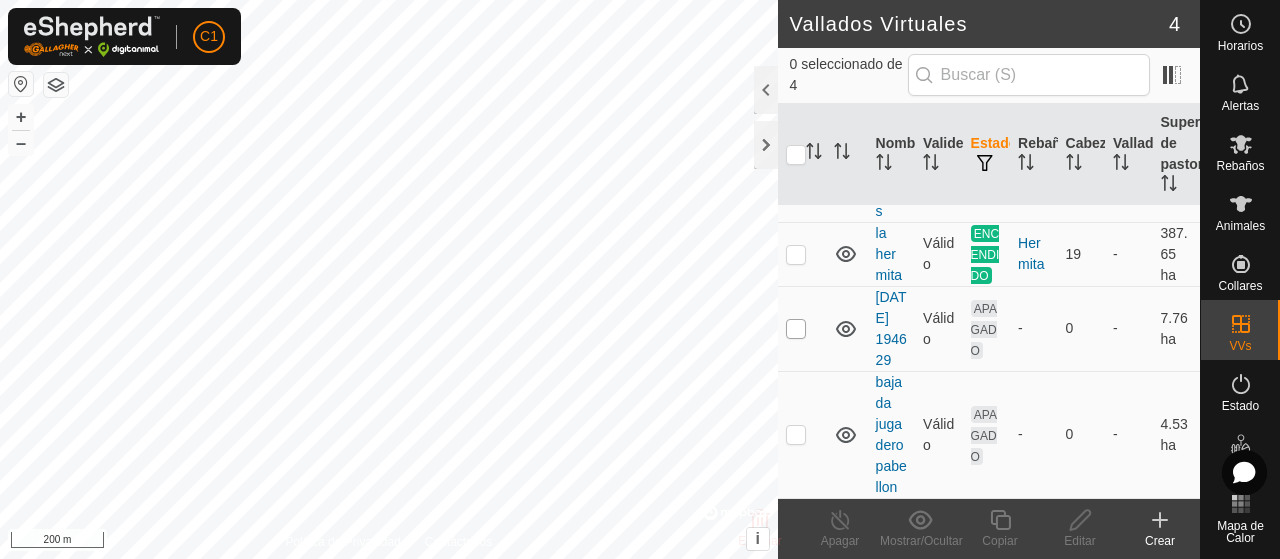 click at bounding box center (796, 329) 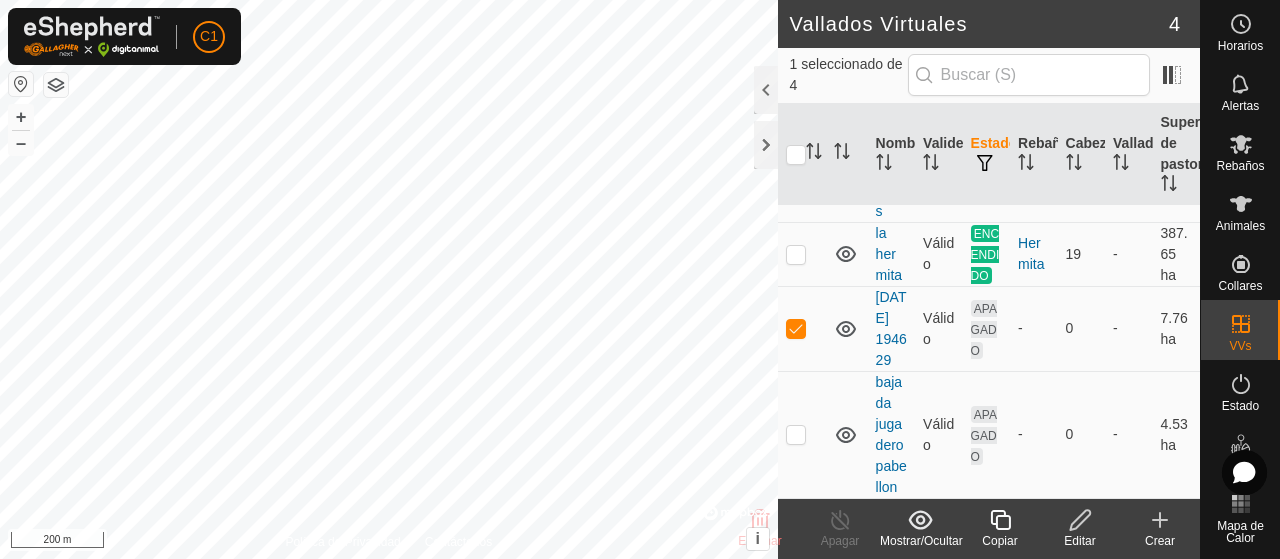 click 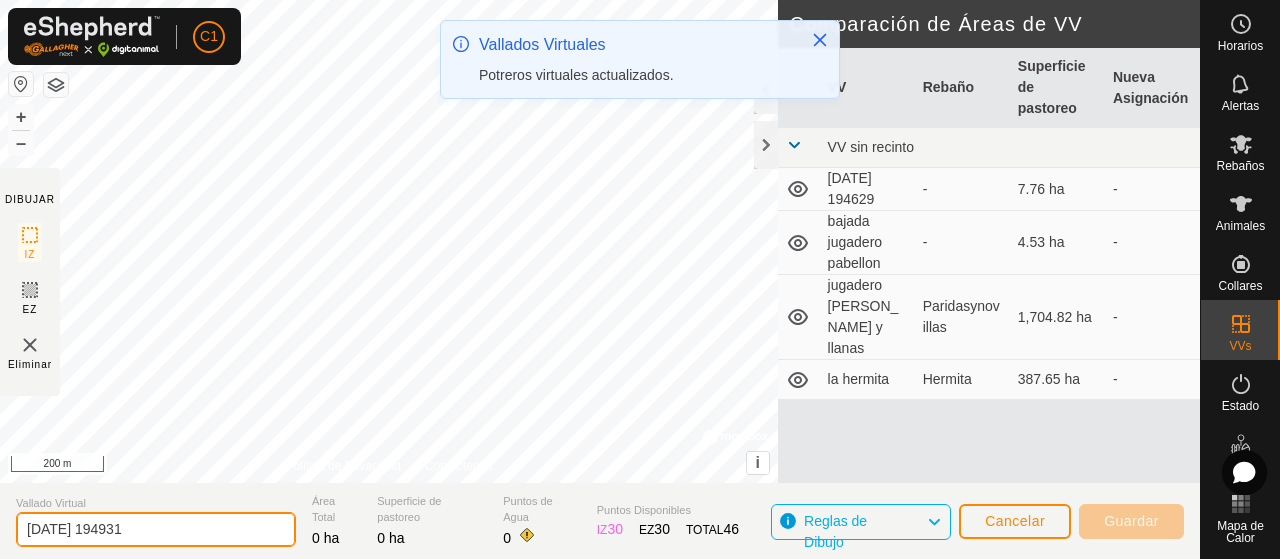 click on "[DATE] 194931" 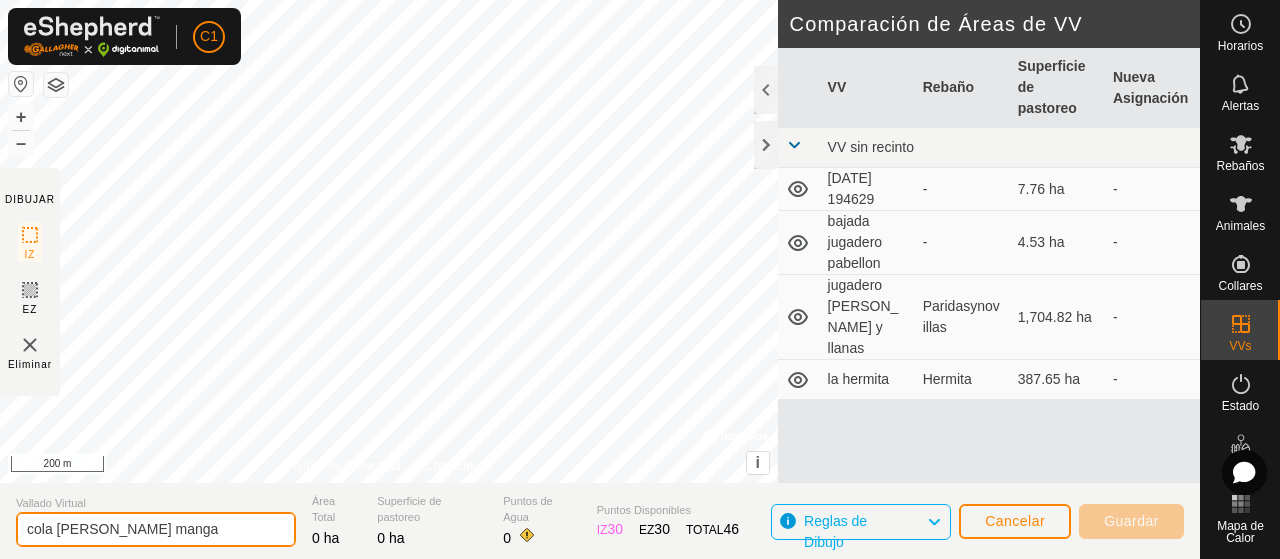 click on "cola [PERSON_NAME] manga" 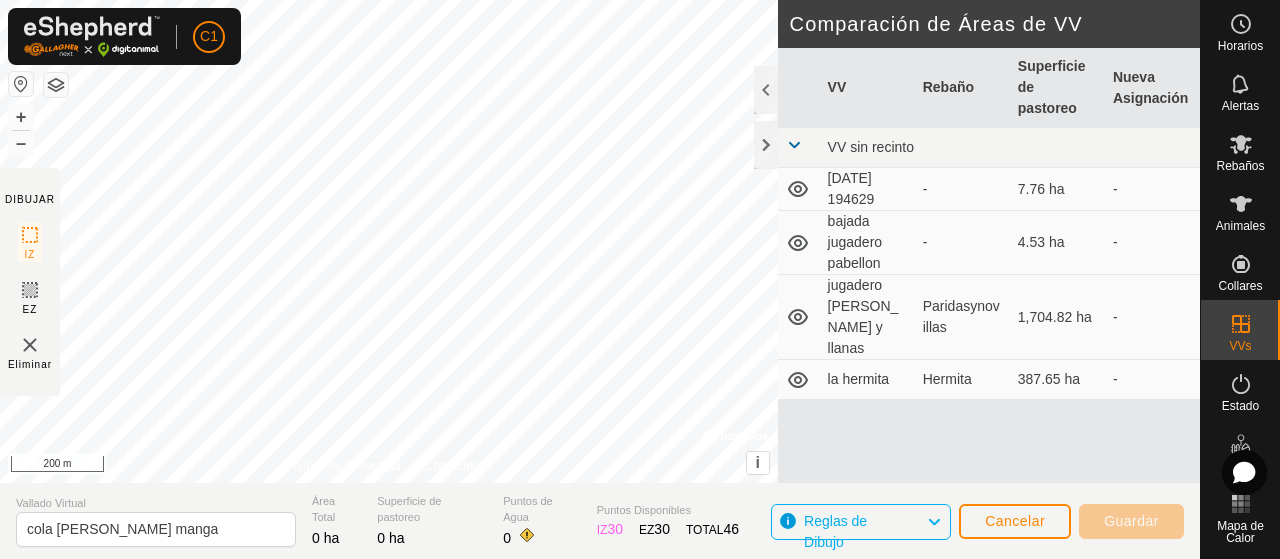 click on "Reglas de Dibujo" 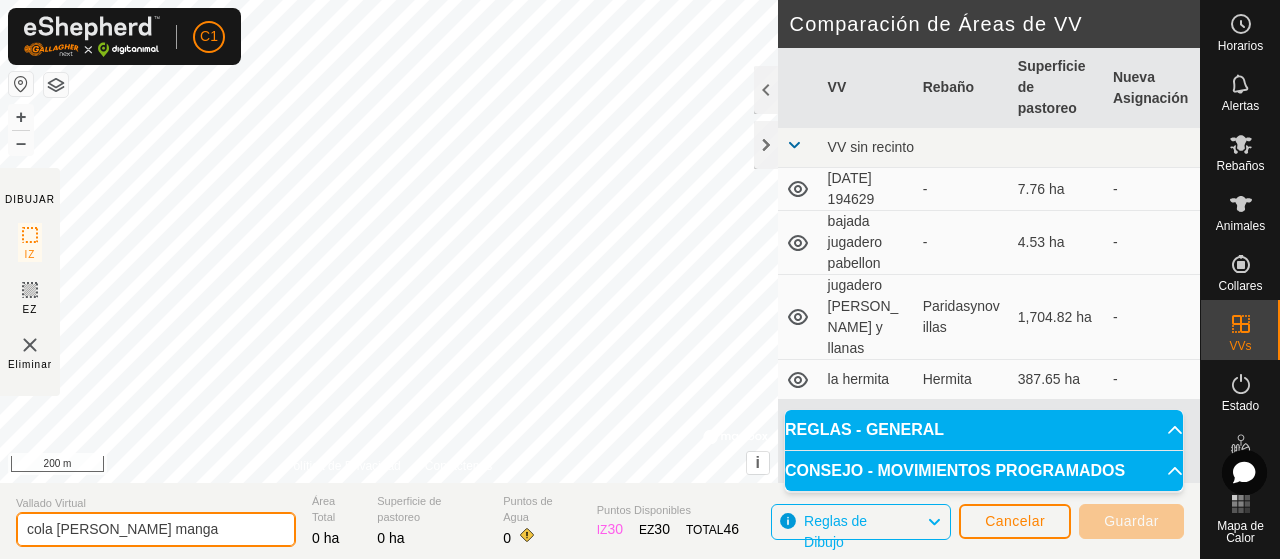 click on "cola [PERSON_NAME] manga" 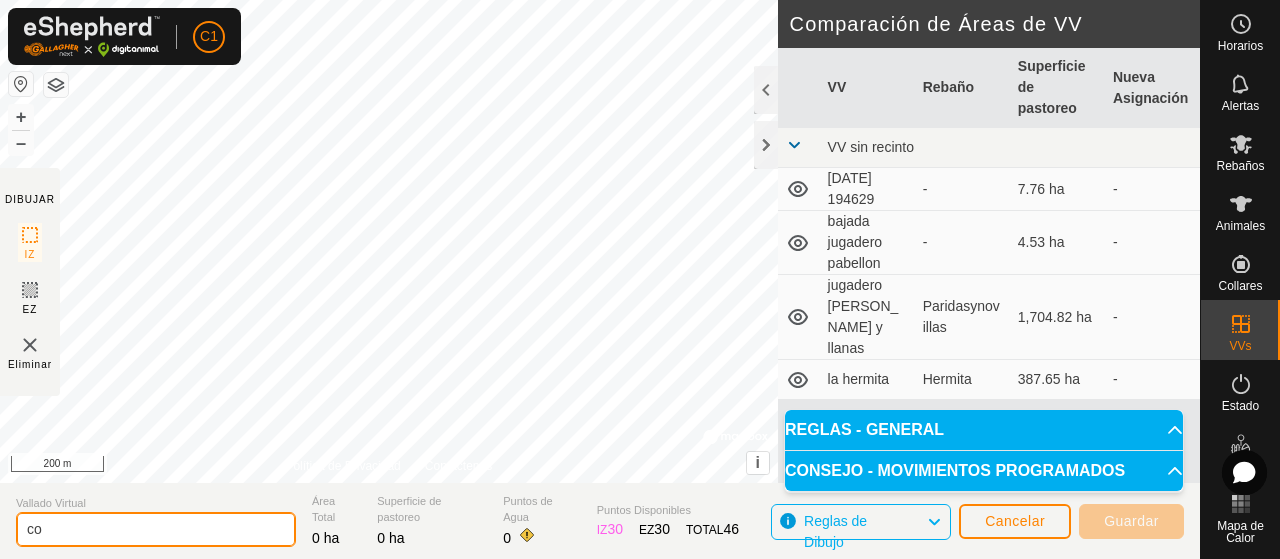 type on "c" 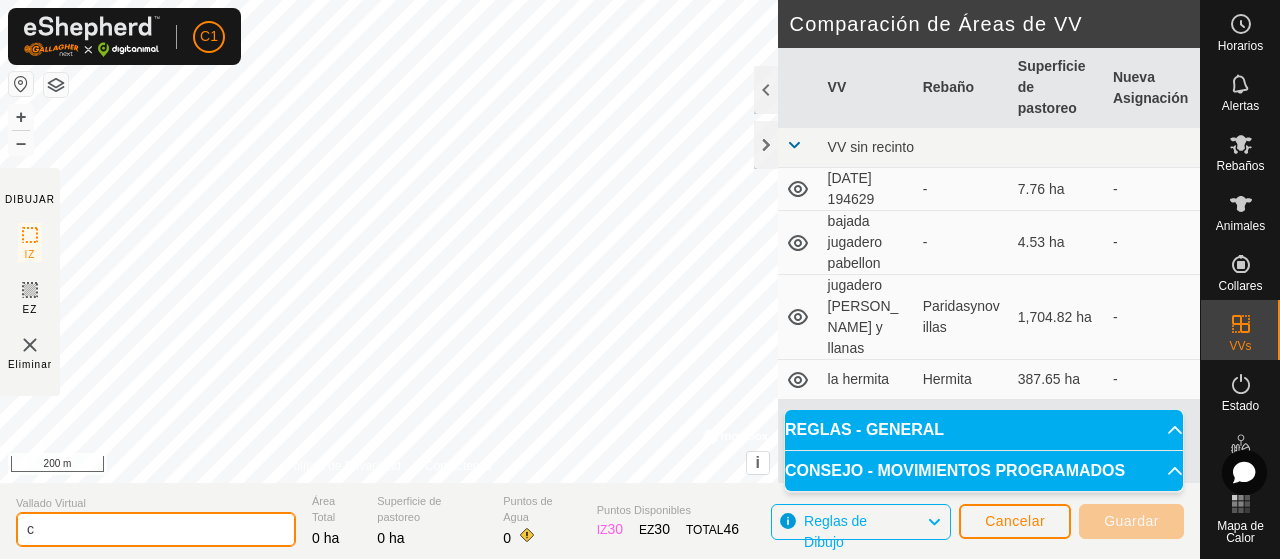 type 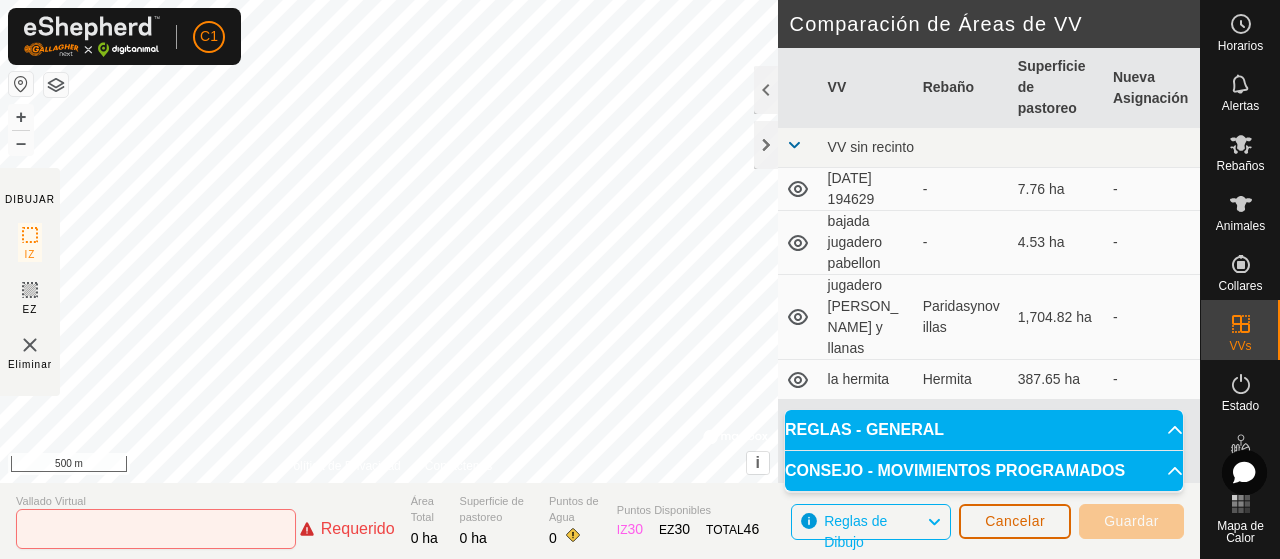 click on "Cancelar" 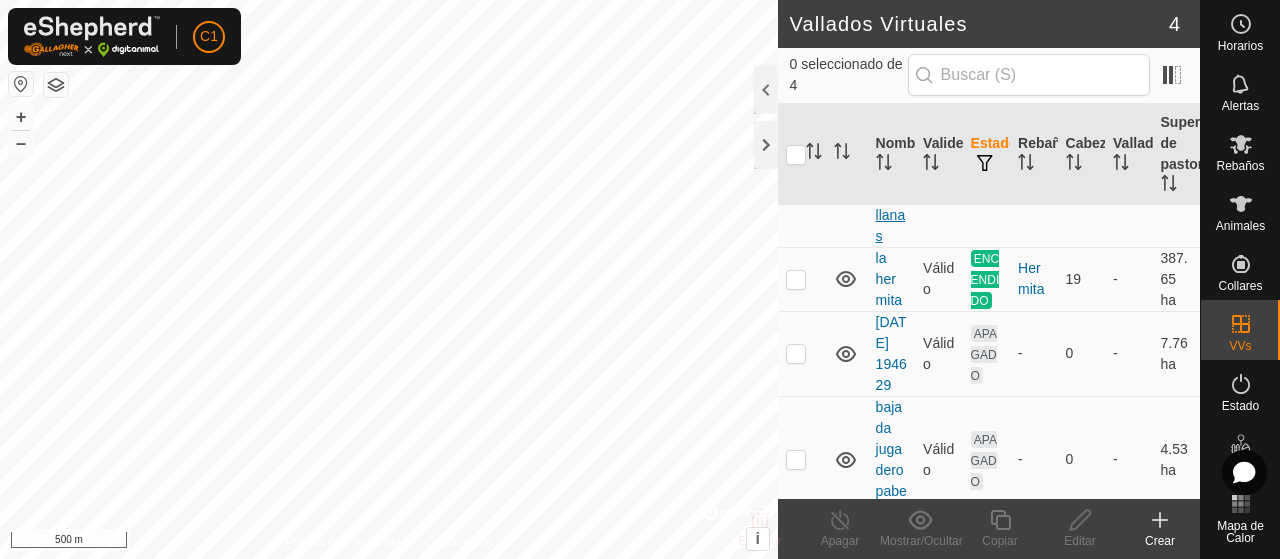 scroll, scrollTop: 213, scrollLeft: 0, axis: vertical 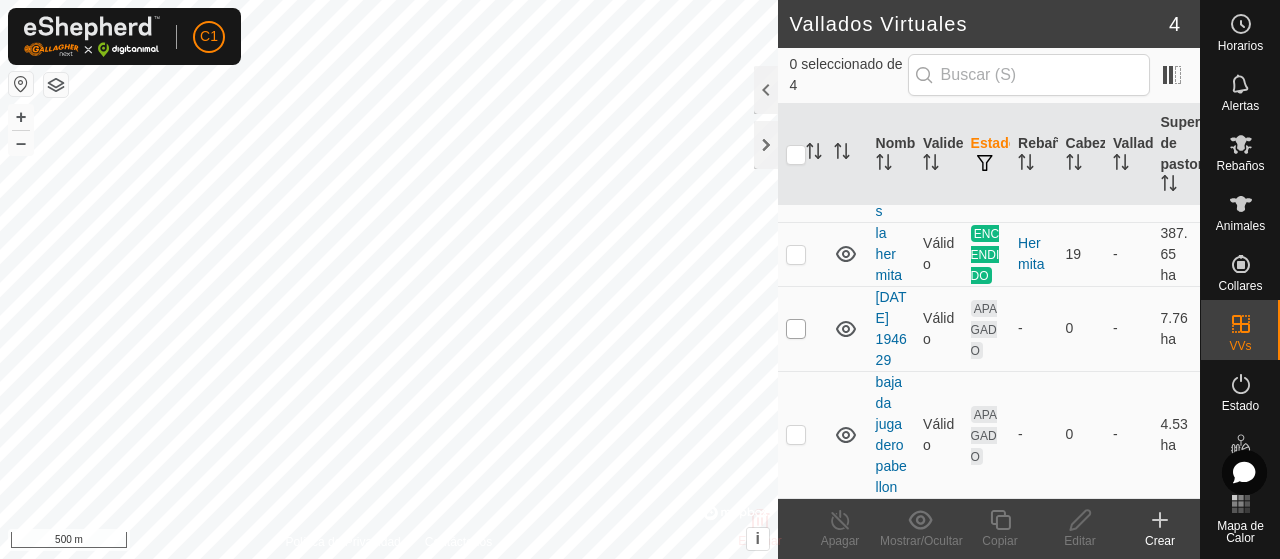 click at bounding box center [796, 329] 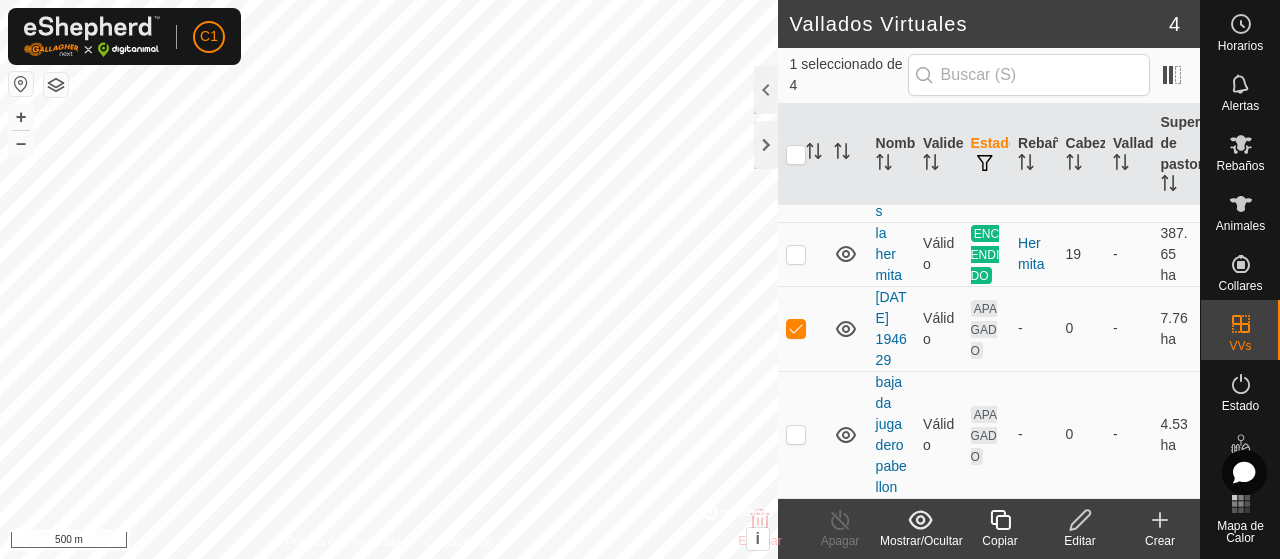 click 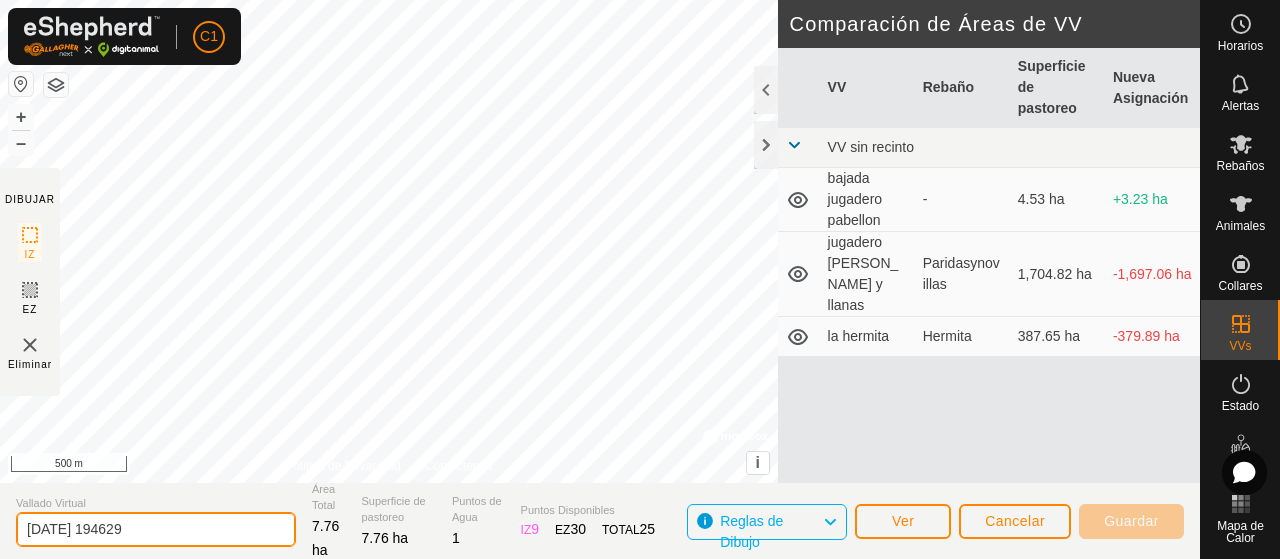 click on "[DATE] 194629" 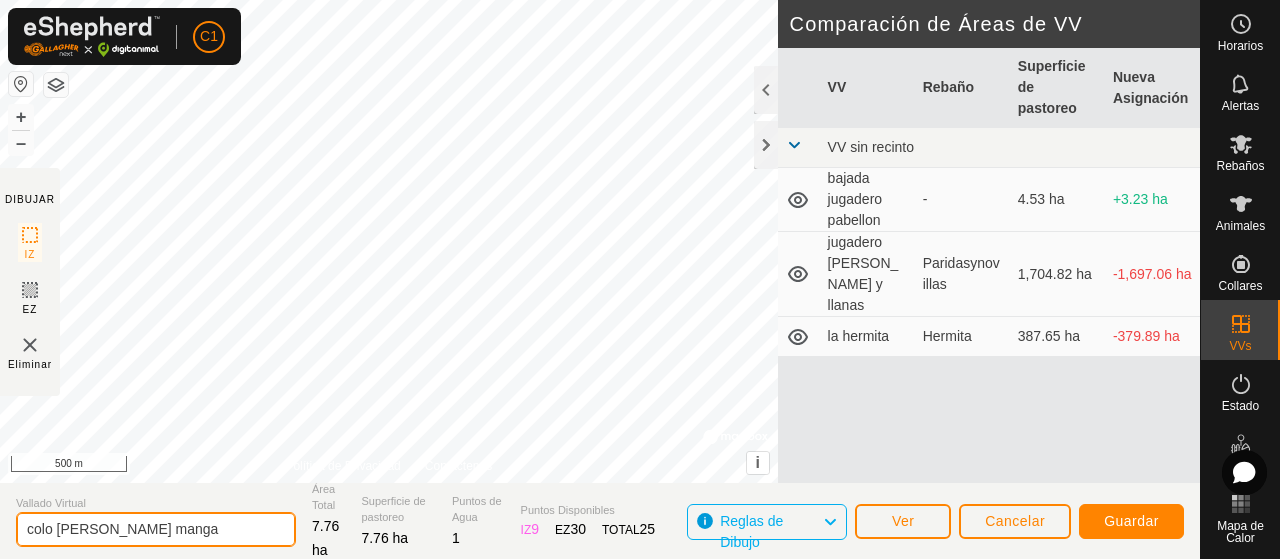 type on "colo [PERSON_NAME] manga" 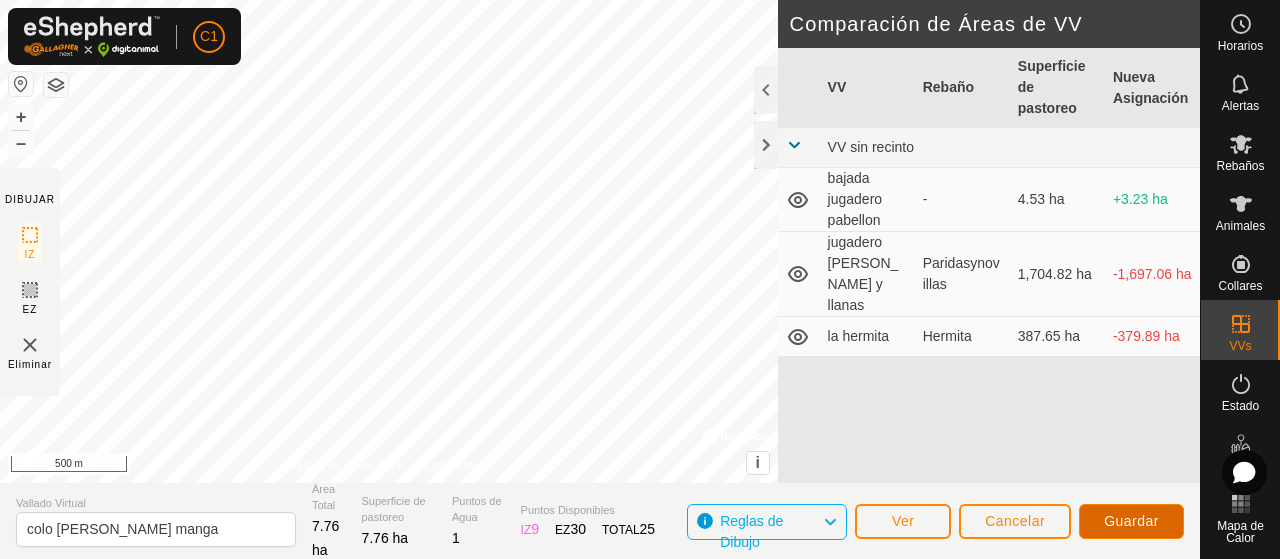 click on "Guardar" 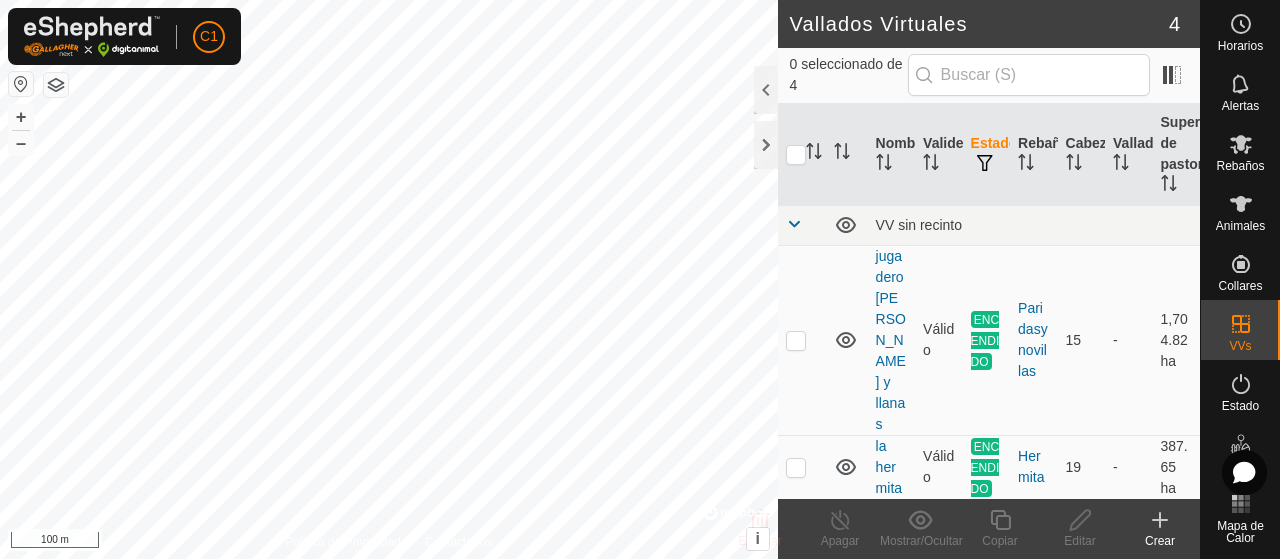 click on "C1 Horarios Alertas Rebaños Animales Collares VVs Estado Infra Mapa de Calor Ayuda Vallados Virtuales 4 0 seleccionado de 4     Nombre   Validez   Estado   Rebaño   Cabezas   Vallado   Superficie de pastoreo   VV sin recinto  jugadero [PERSON_NAME] y llanas  Válido  ENCENDIDO  Paridasynovillas   15   -   1,704.82 ha  la hermita  Válido  ENCENDIDO  Hermita   19   -   387.65 ha  bajada jugadero pabellon  Válido  APAGADO  -   0   -   4.53 ha  colo [PERSON_NAME] manga  Válido  APAGADO  -   0   -   7.76 ha  Eliminar  Apagar   Mostrar/Ocultar   Copiar   Editar   Crear  Política de Privacidad Contáctenos
pantano crezo
Tipo:   trough
Capacidad:  100L
Nivel de Agua:  100%
Potable:  Sí
+ – ⇧ i ©  Mapbox , ©  OpenStreetMap ,  Improve this map 100 m" at bounding box center (640, 279) 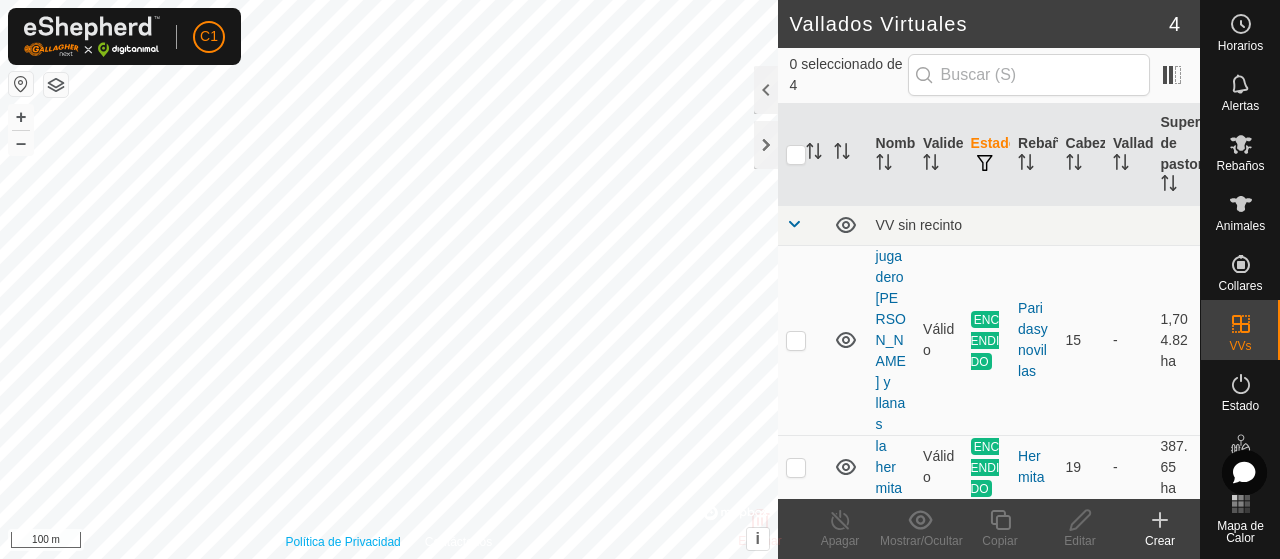 click on "Política de Privacidad Contáctenos
pantano crezo
Tipo:   trough
Capacidad:  100L
Nivel de Agua:  100%
Potable:  Sí
+ – ⇧ i ©  Mapbox , ©  OpenStreetMap ,  Improve this map 100 m" at bounding box center (389, 279) 